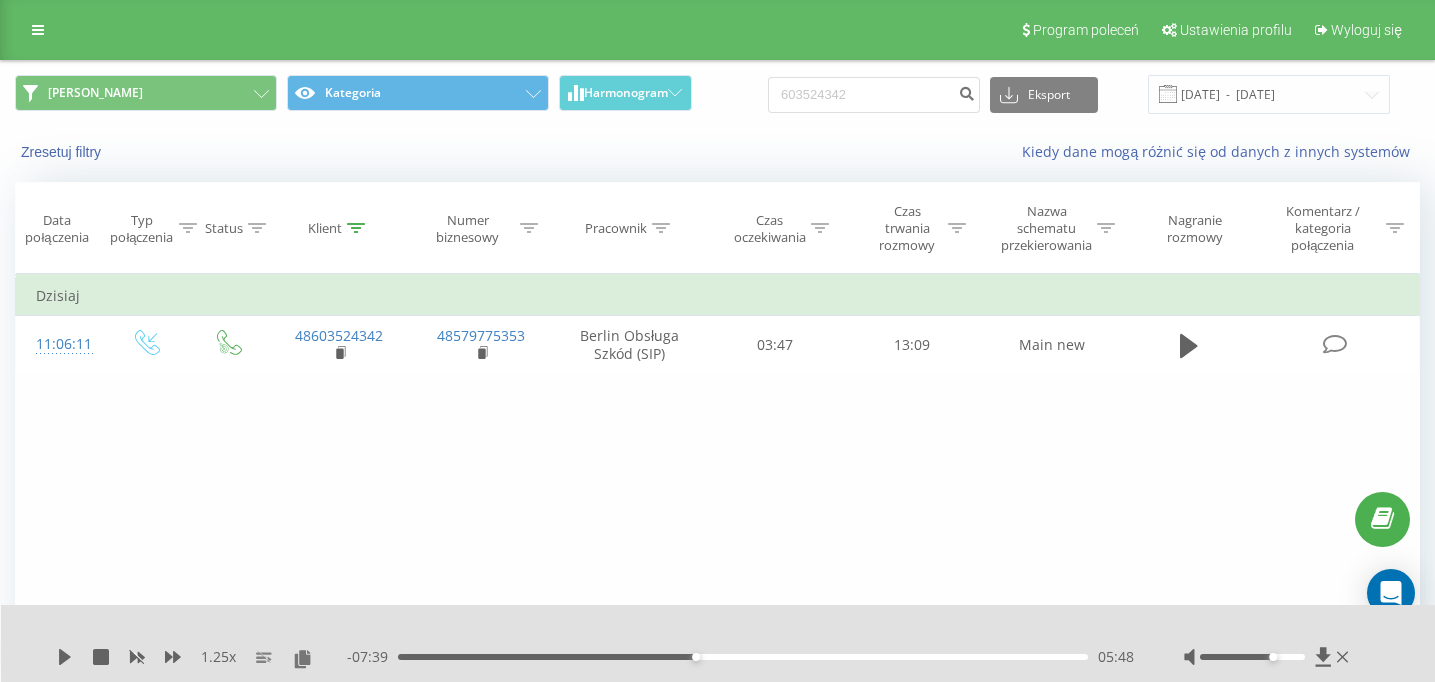 scroll, scrollTop: 0, scrollLeft: 0, axis: both 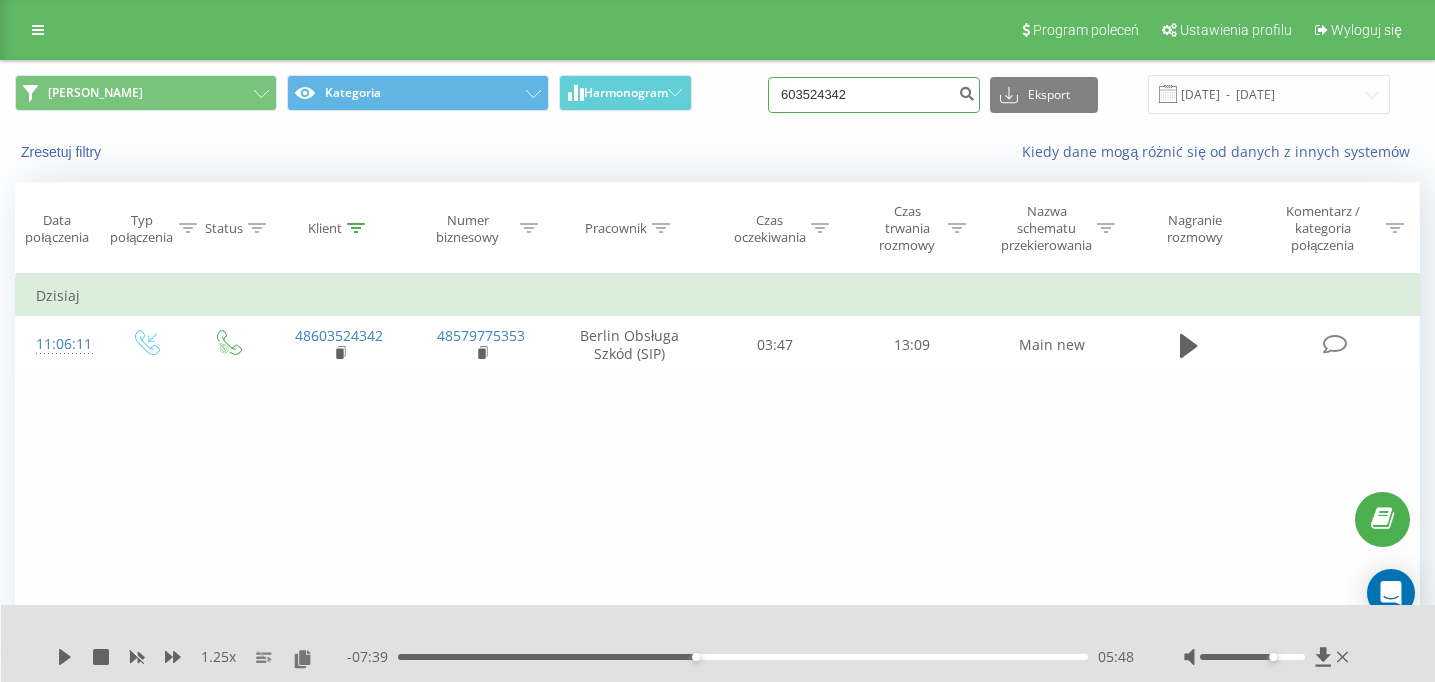 drag, startPoint x: 879, startPoint y: 97, endPoint x: 719, endPoint y: 96, distance: 160.00313 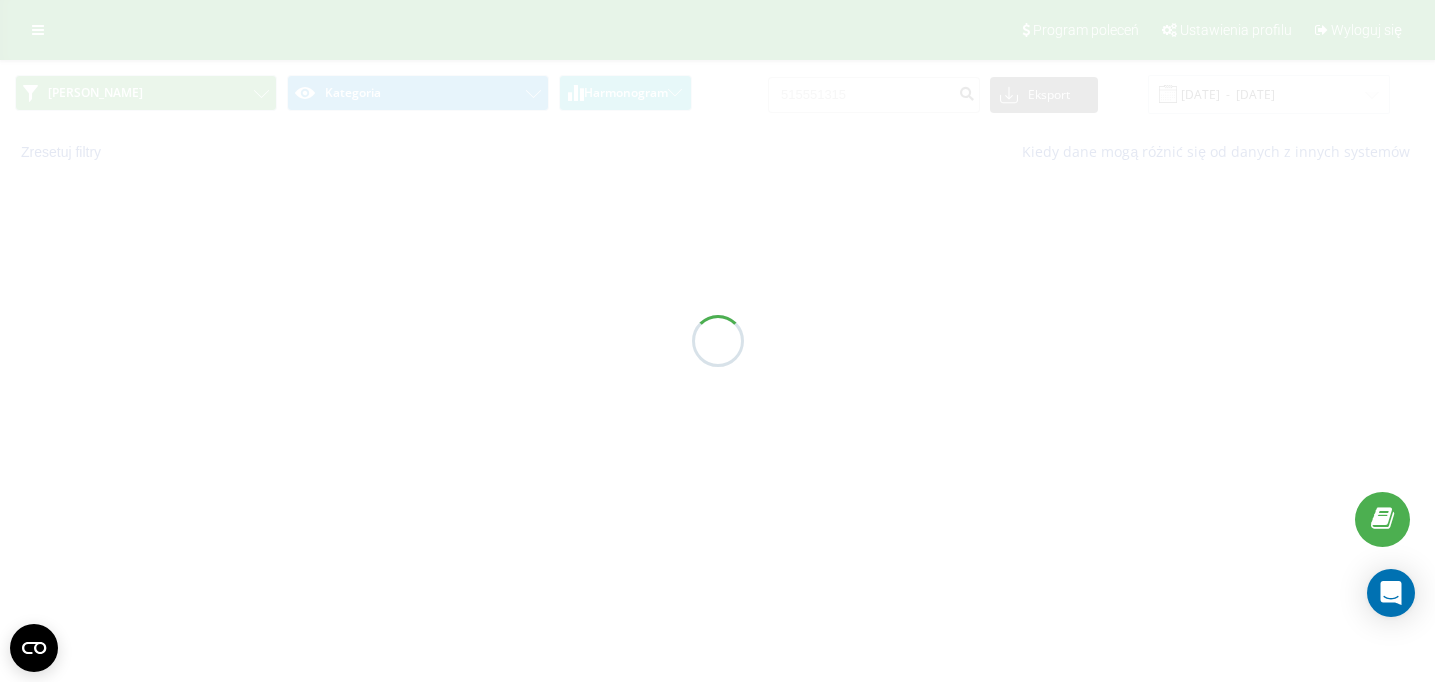 scroll, scrollTop: 0, scrollLeft: 0, axis: both 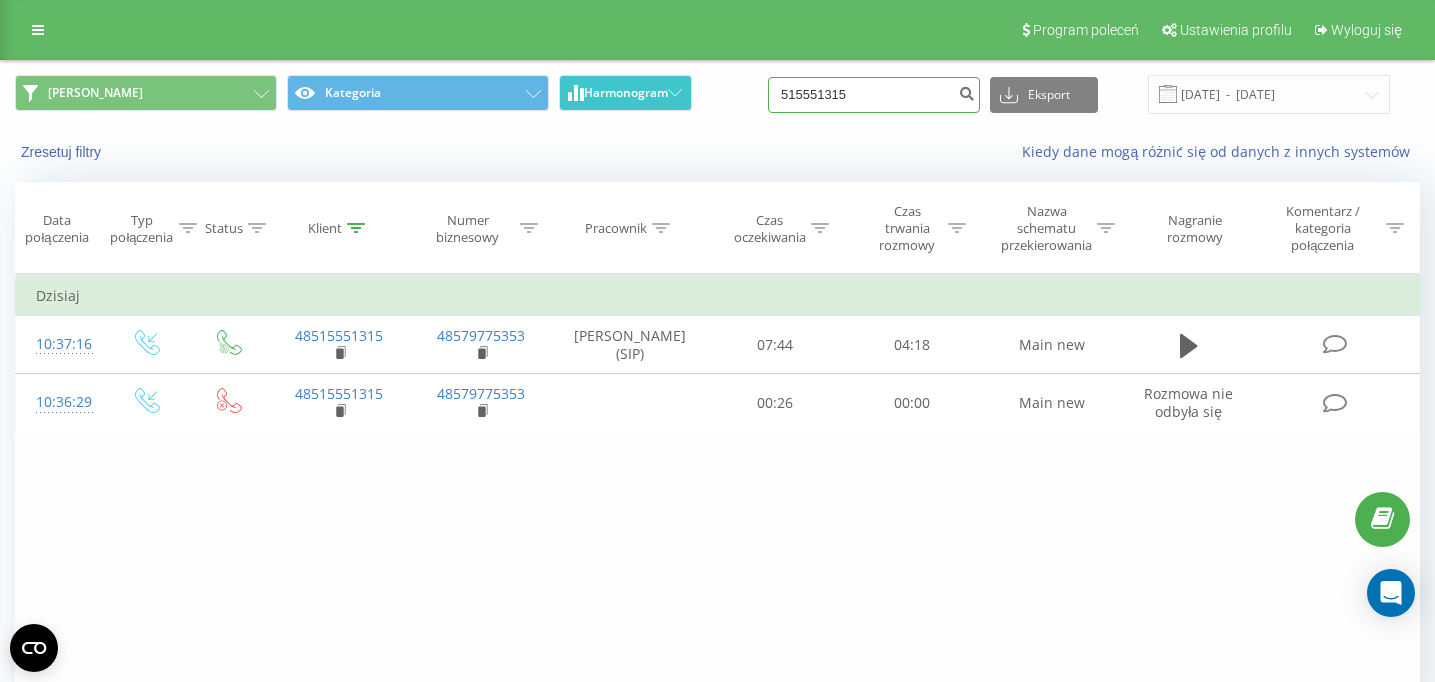drag, startPoint x: 877, startPoint y: 101, endPoint x: 677, endPoint y: 92, distance: 200.2024 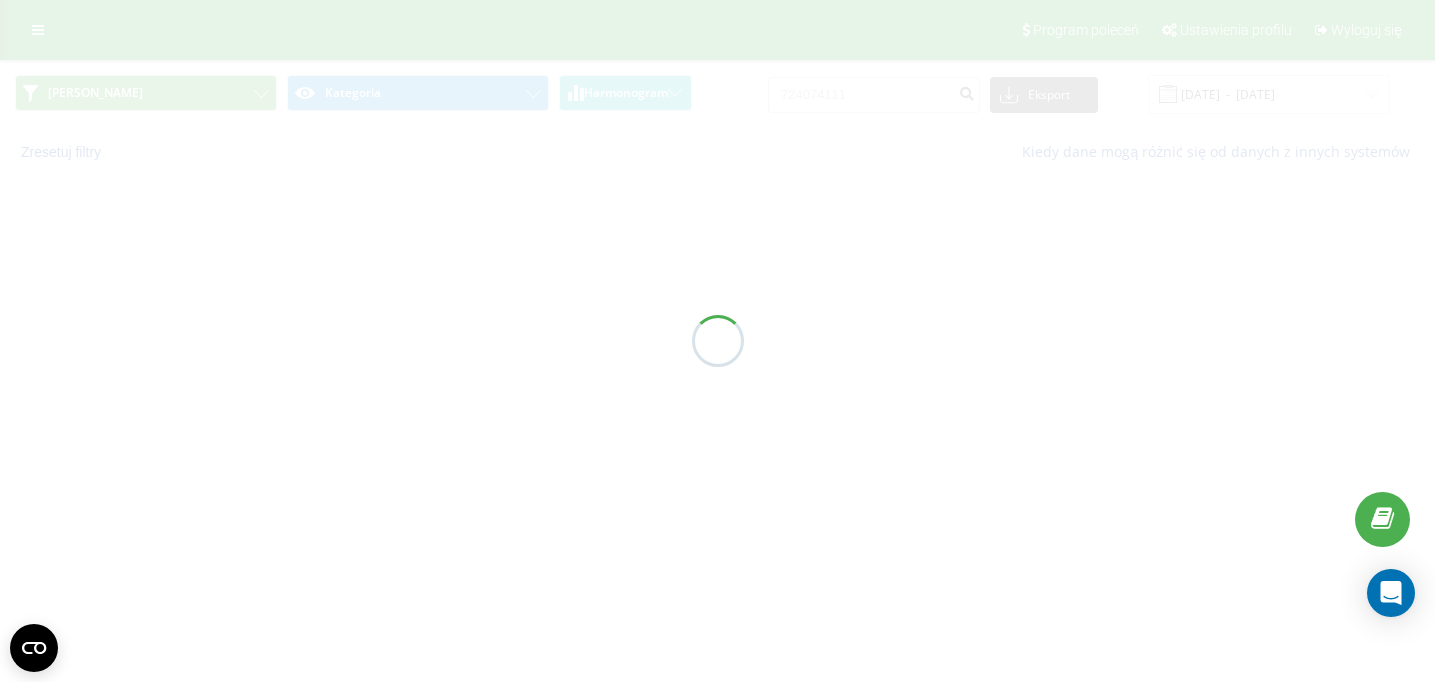 scroll, scrollTop: 0, scrollLeft: 0, axis: both 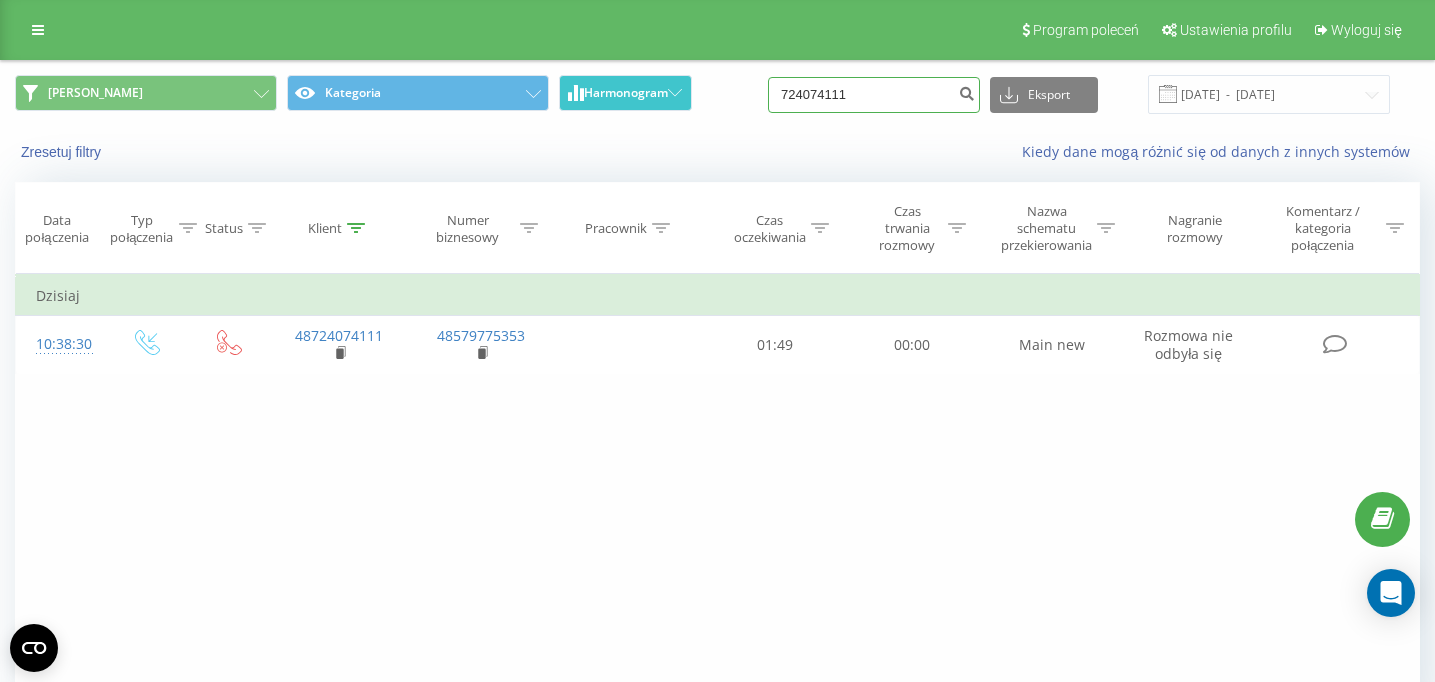 drag, startPoint x: 875, startPoint y: 97, endPoint x: 673, endPoint y: 97, distance: 202 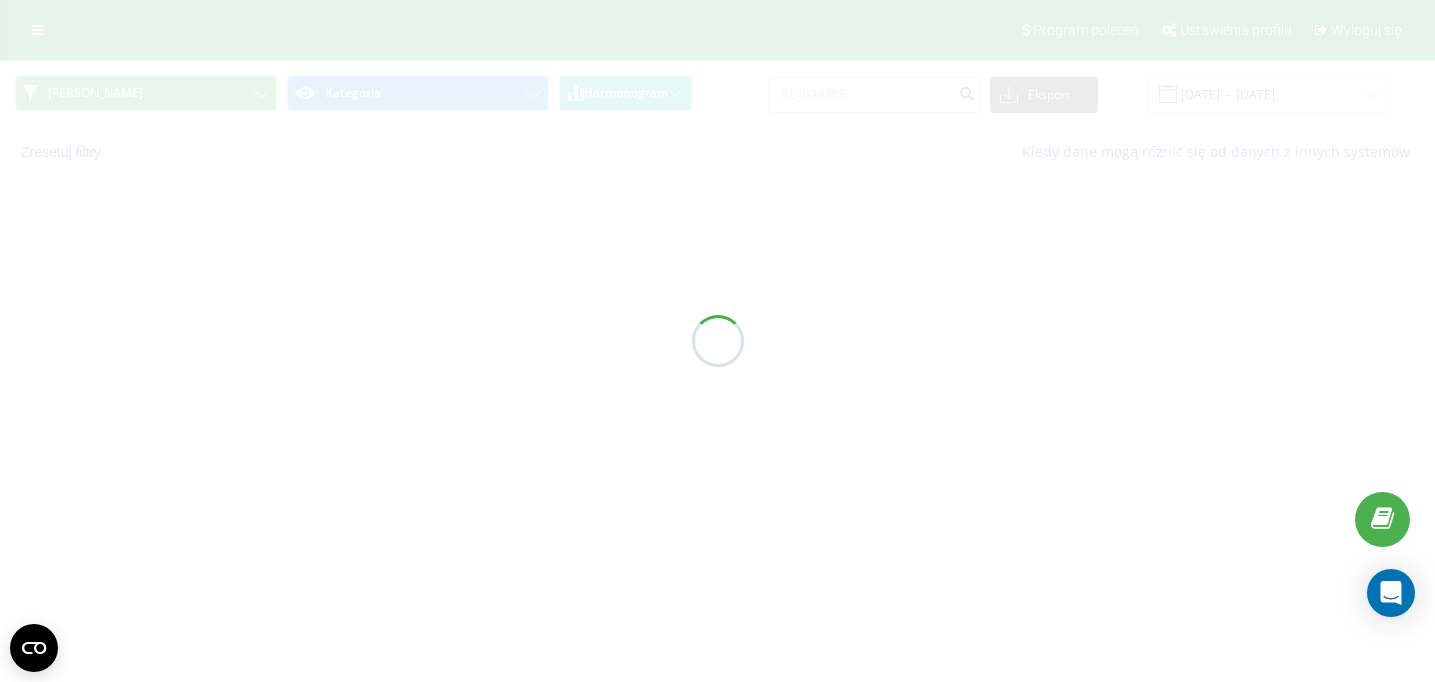 scroll, scrollTop: 0, scrollLeft: 0, axis: both 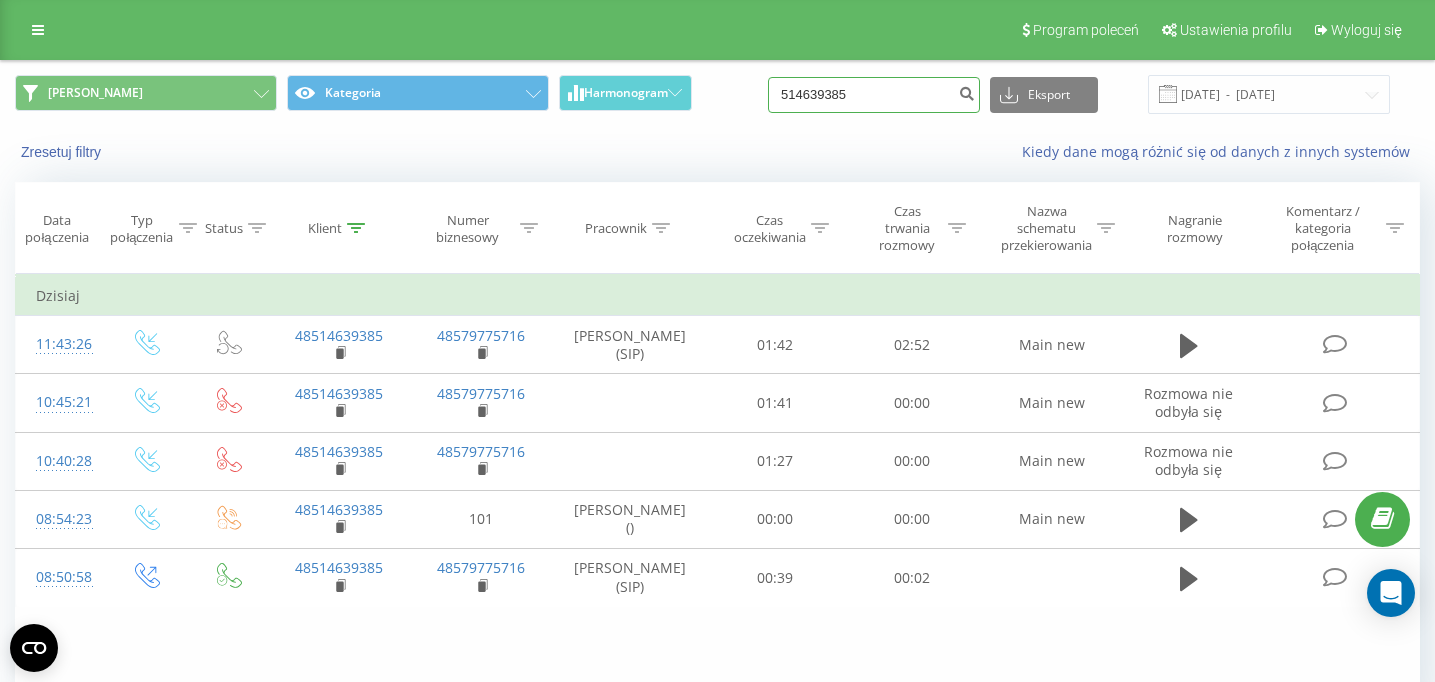drag, startPoint x: 889, startPoint y: 98, endPoint x: 751, endPoint y: 94, distance: 138.05795 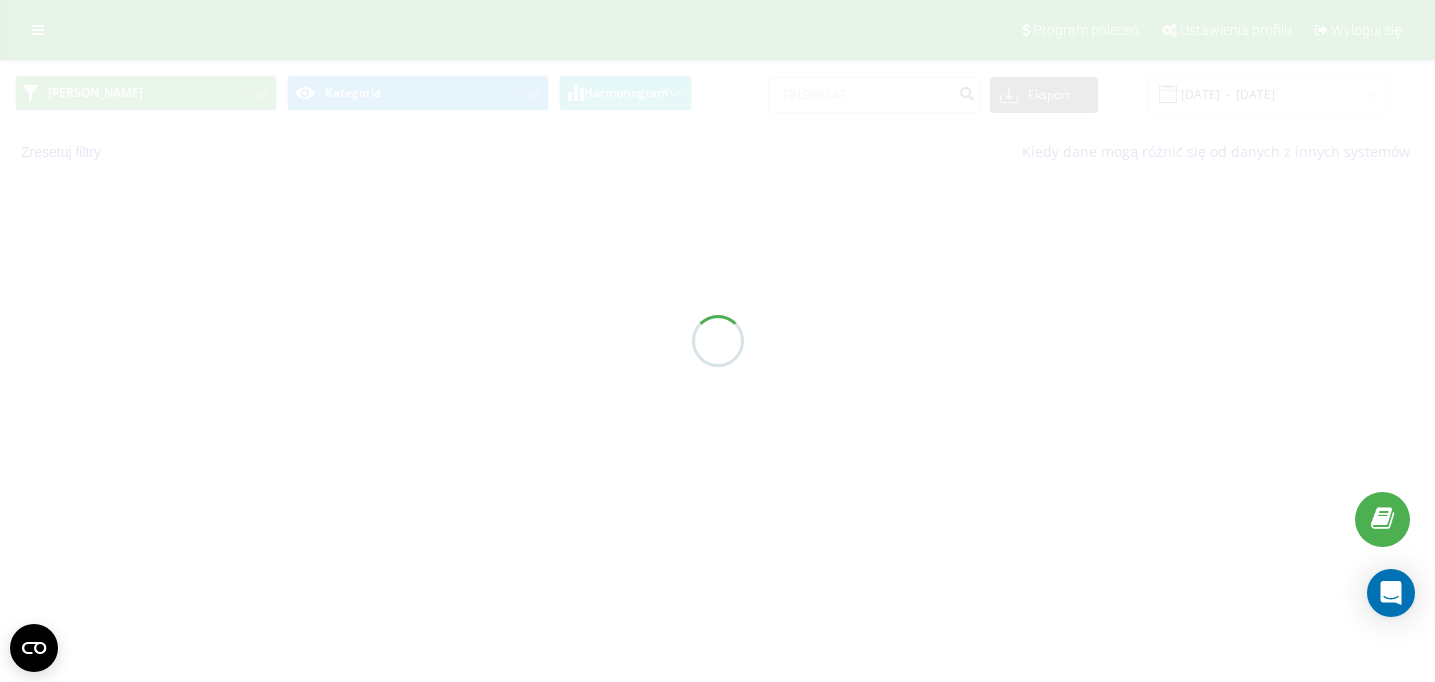 scroll, scrollTop: 0, scrollLeft: 0, axis: both 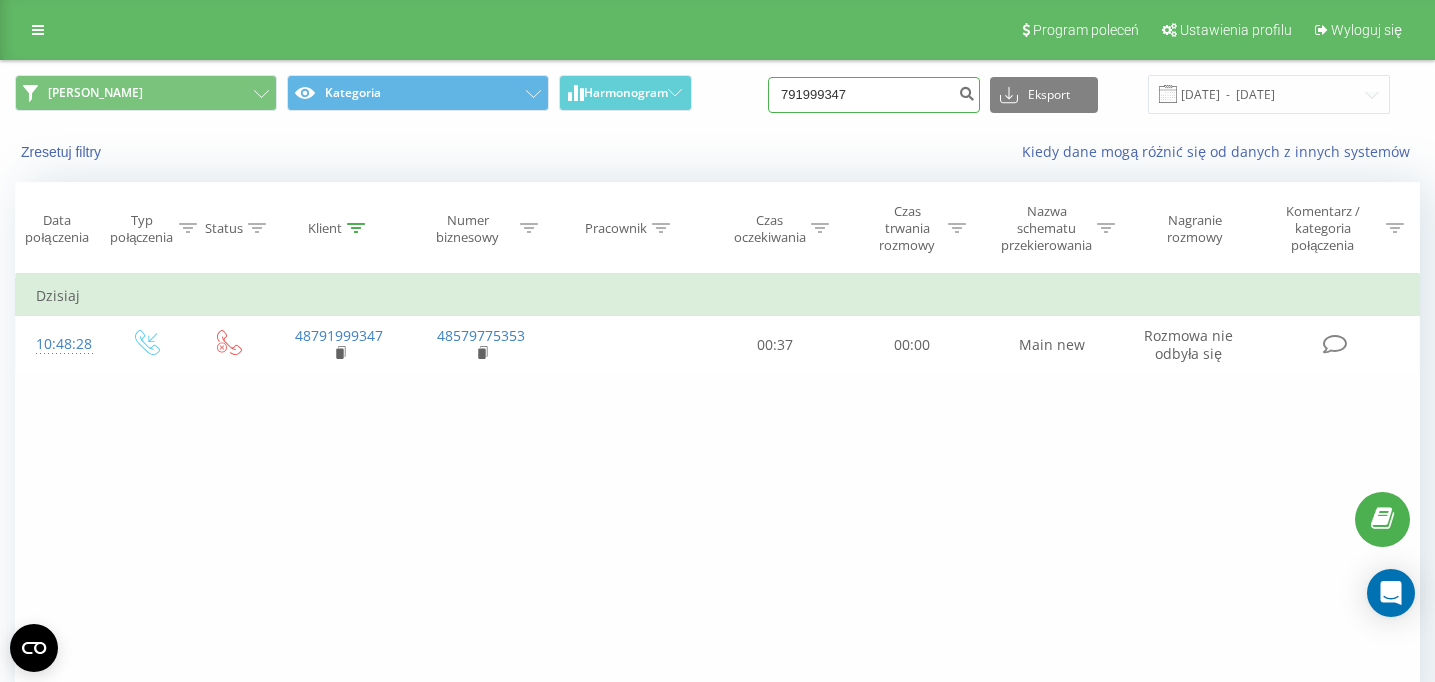 drag, startPoint x: 893, startPoint y: 99, endPoint x: 719, endPoint y: 97, distance: 174.01149 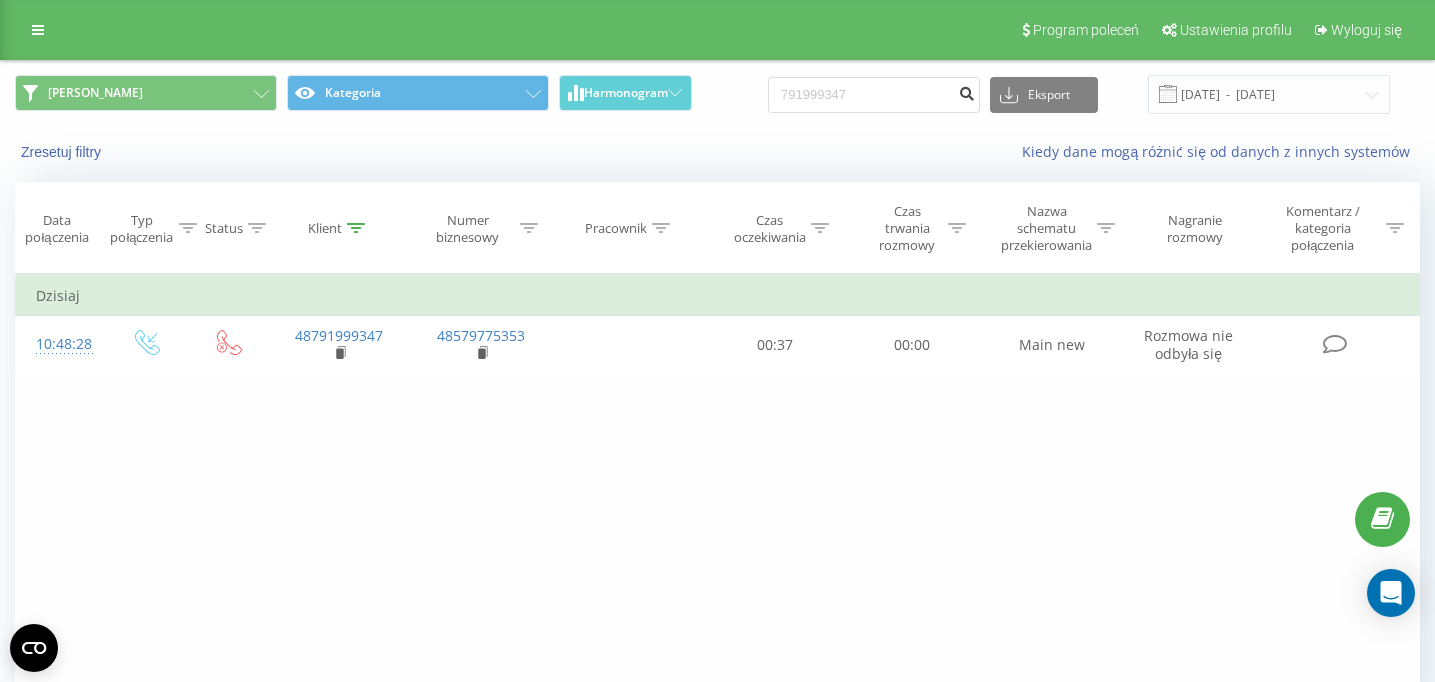 click at bounding box center [966, 91] 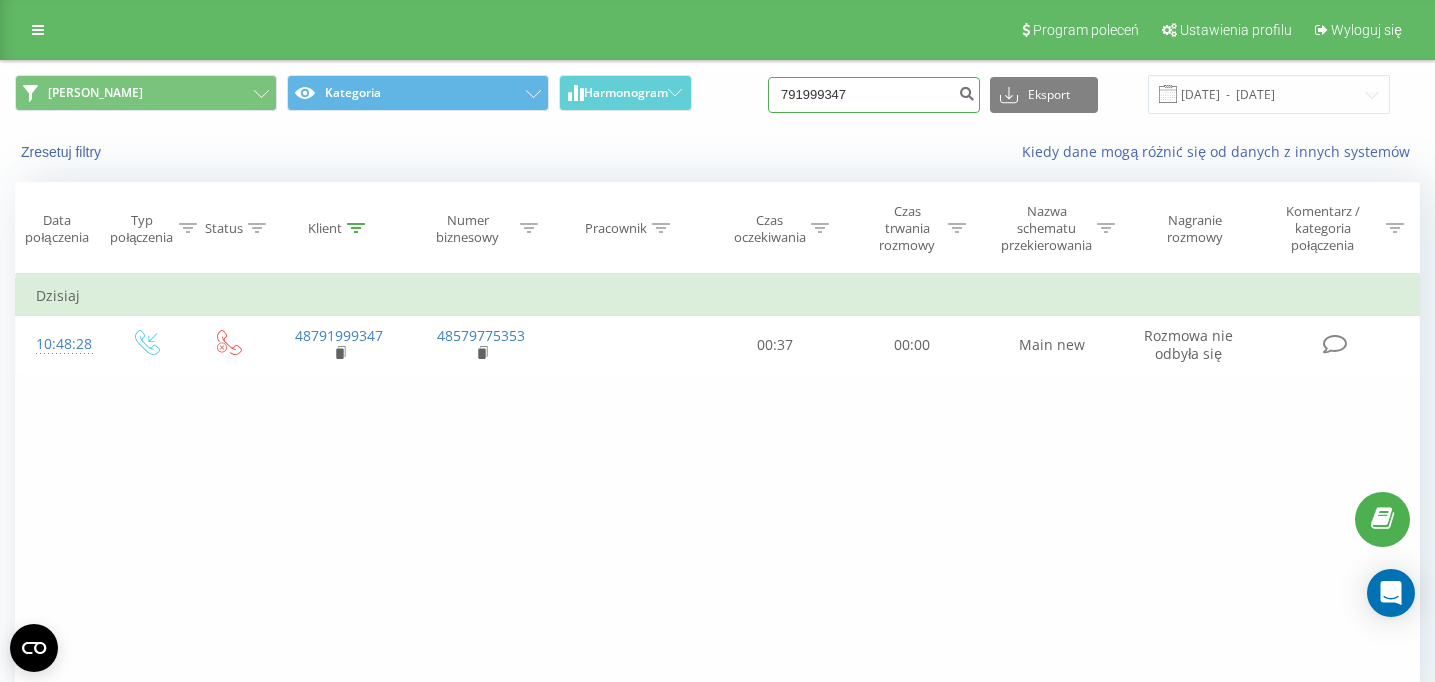 click on "791999347" at bounding box center [874, 95] 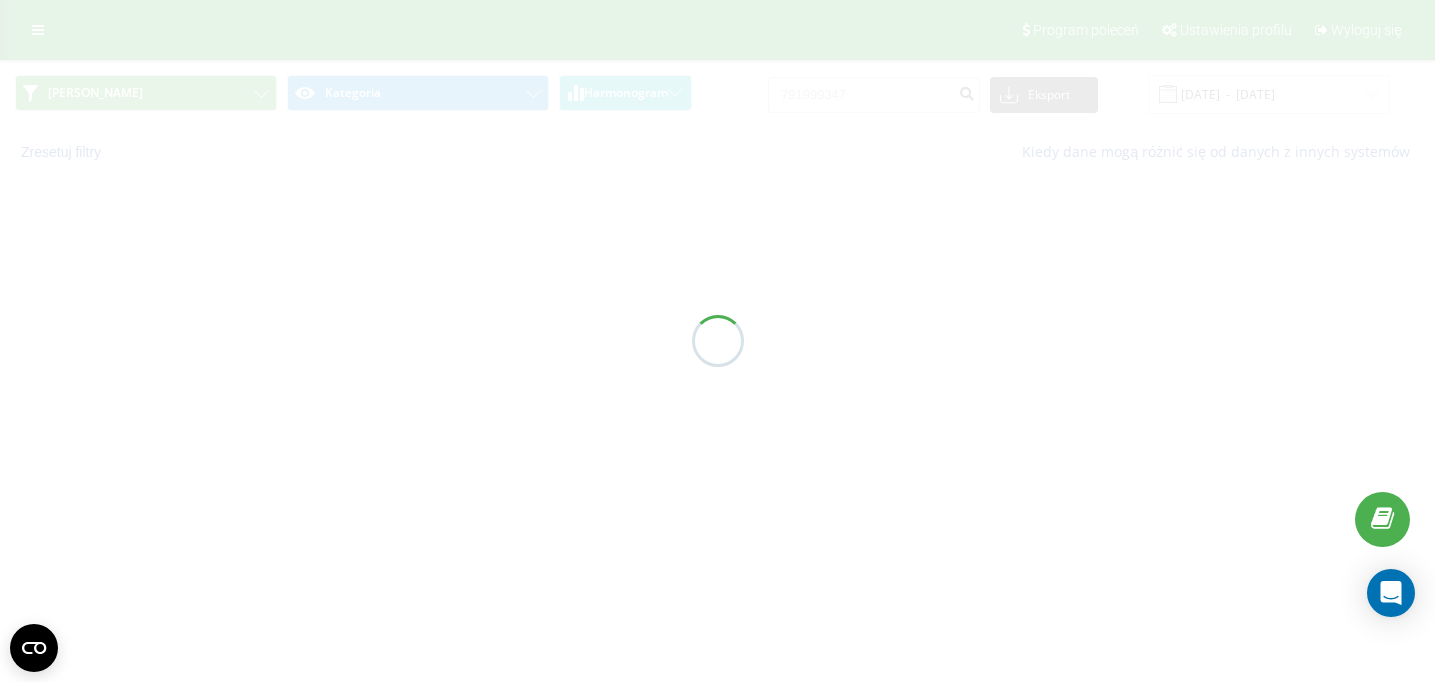 scroll, scrollTop: 0, scrollLeft: 0, axis: both 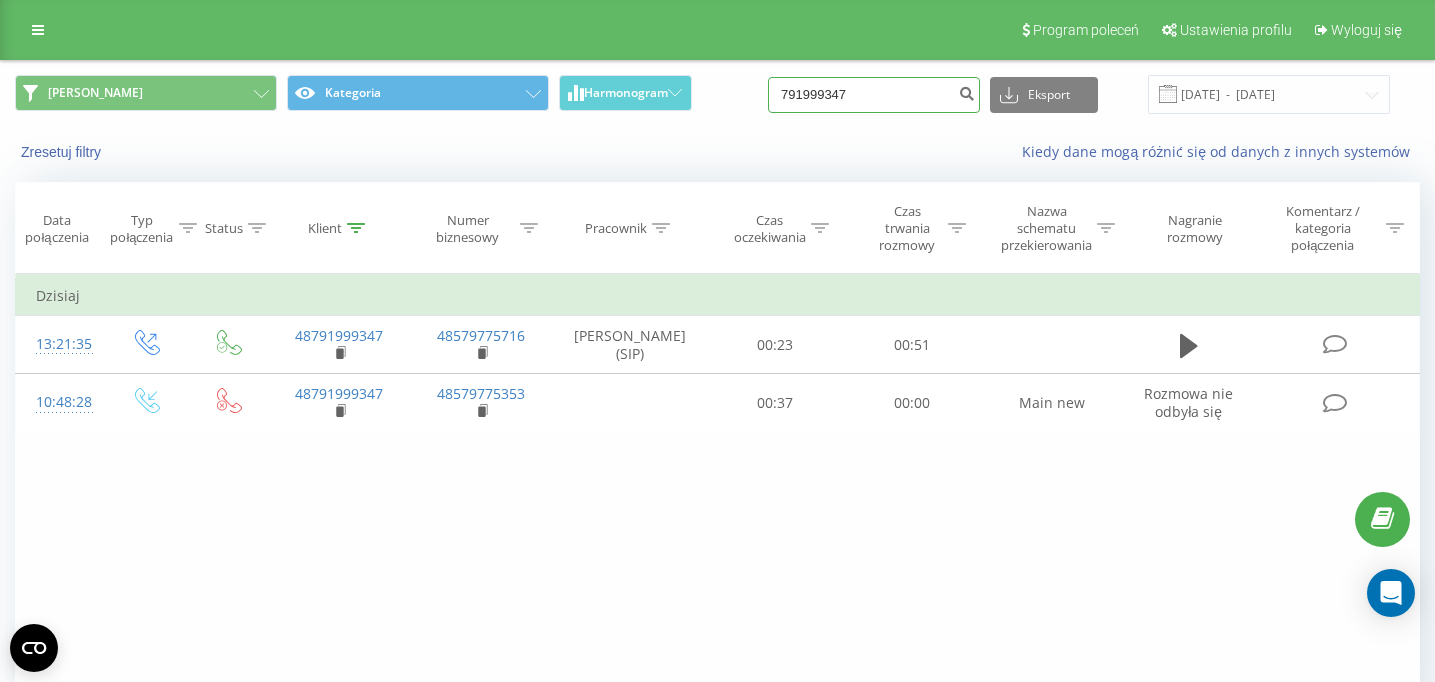 click on "791999347" at bounding box center [874, 95] 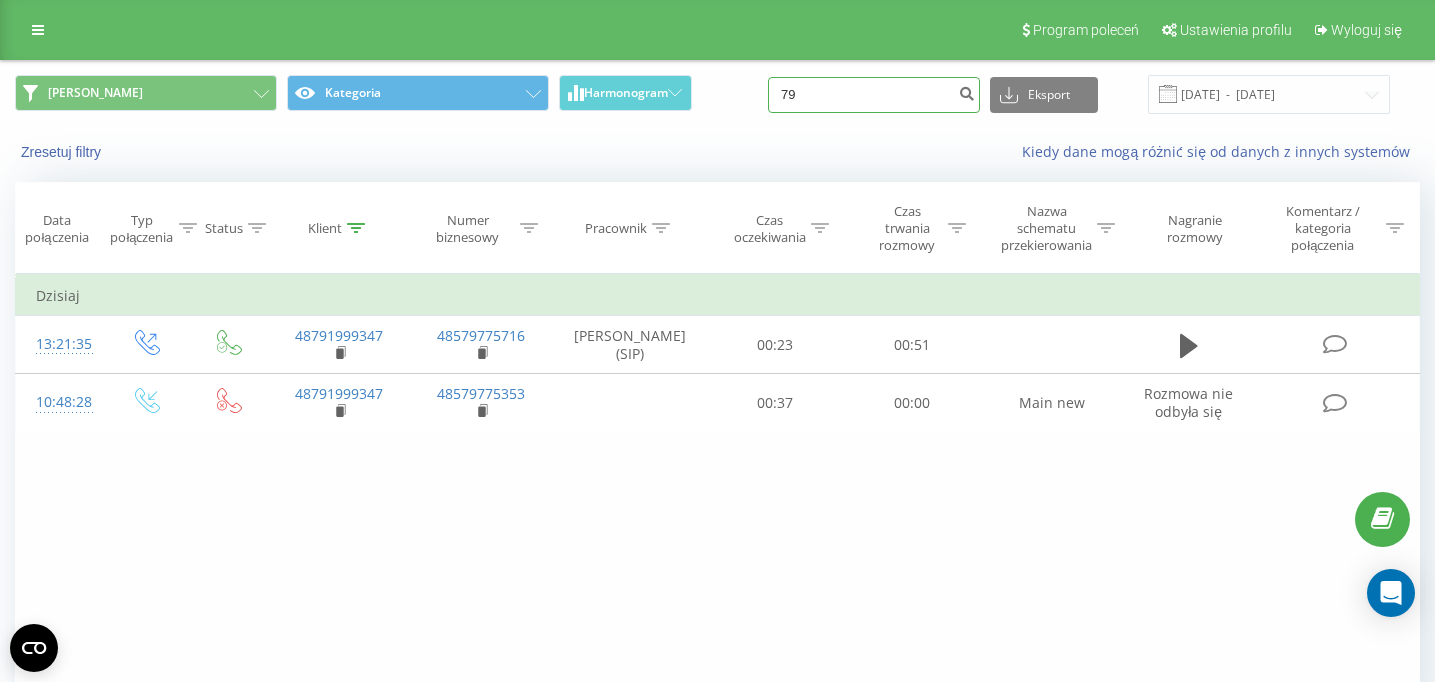 type on "7" 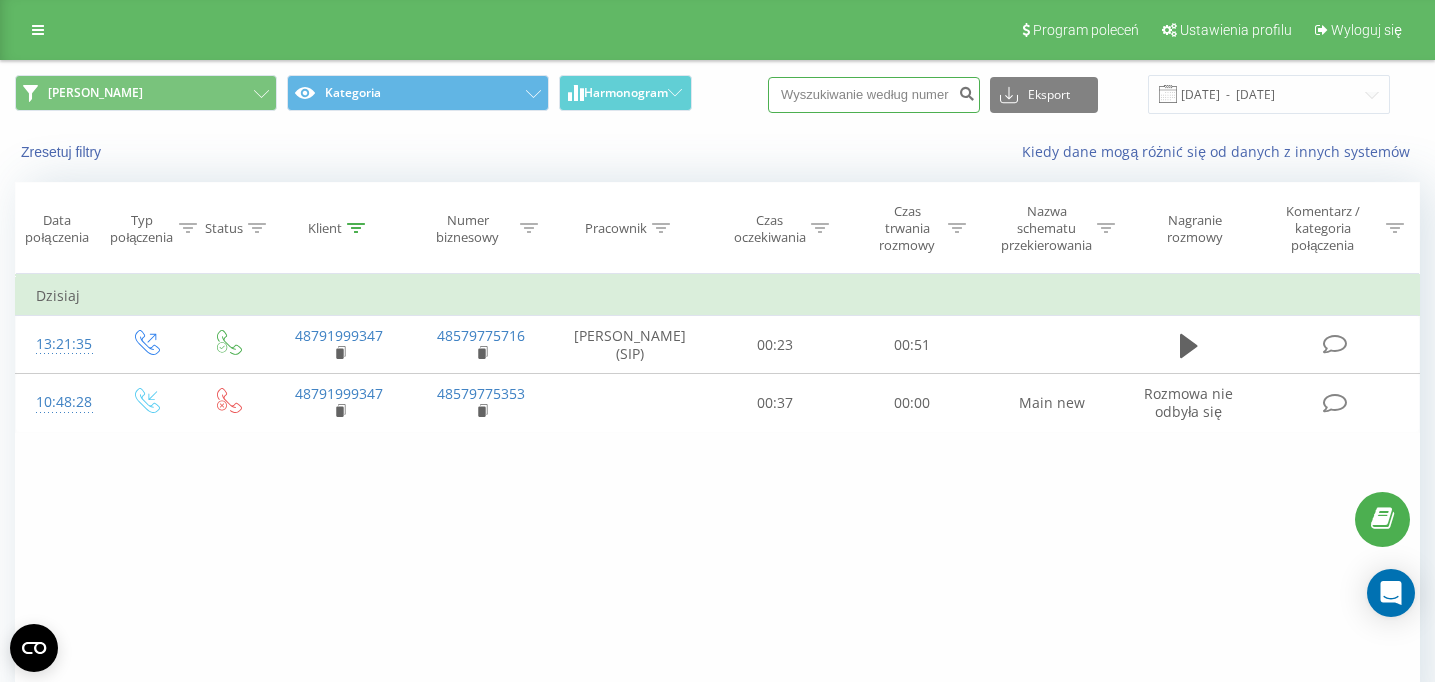 paste on "517672206" 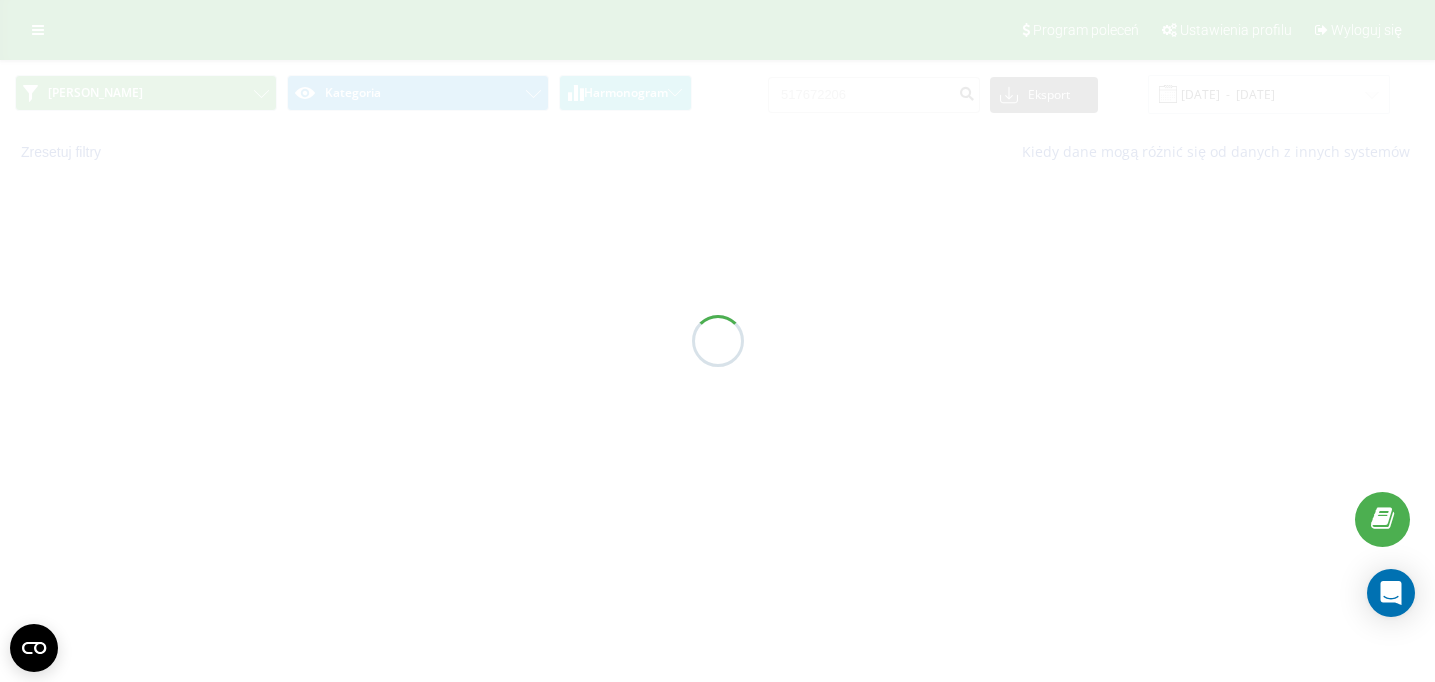 scroll, scrollTop: 0, scrollLeft: 0, axis: both 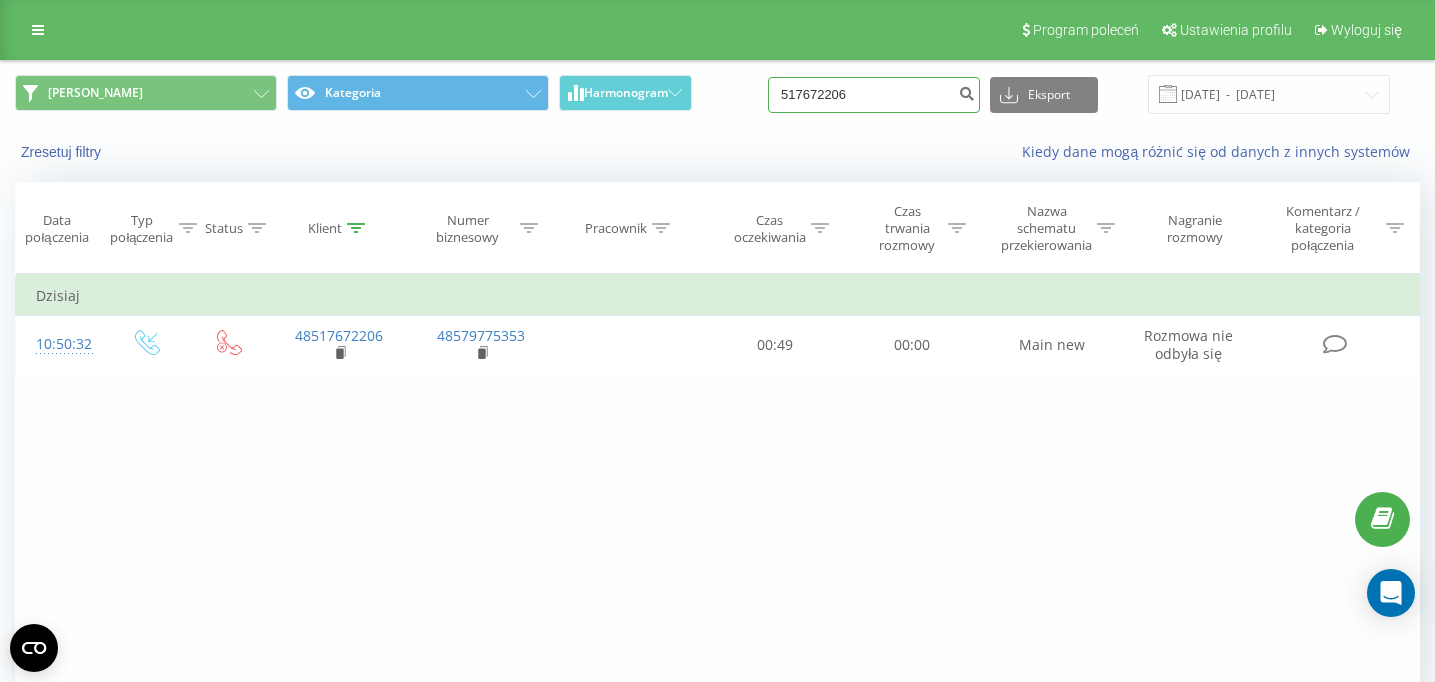 click on "517672206" at bounding box center [874, 95] 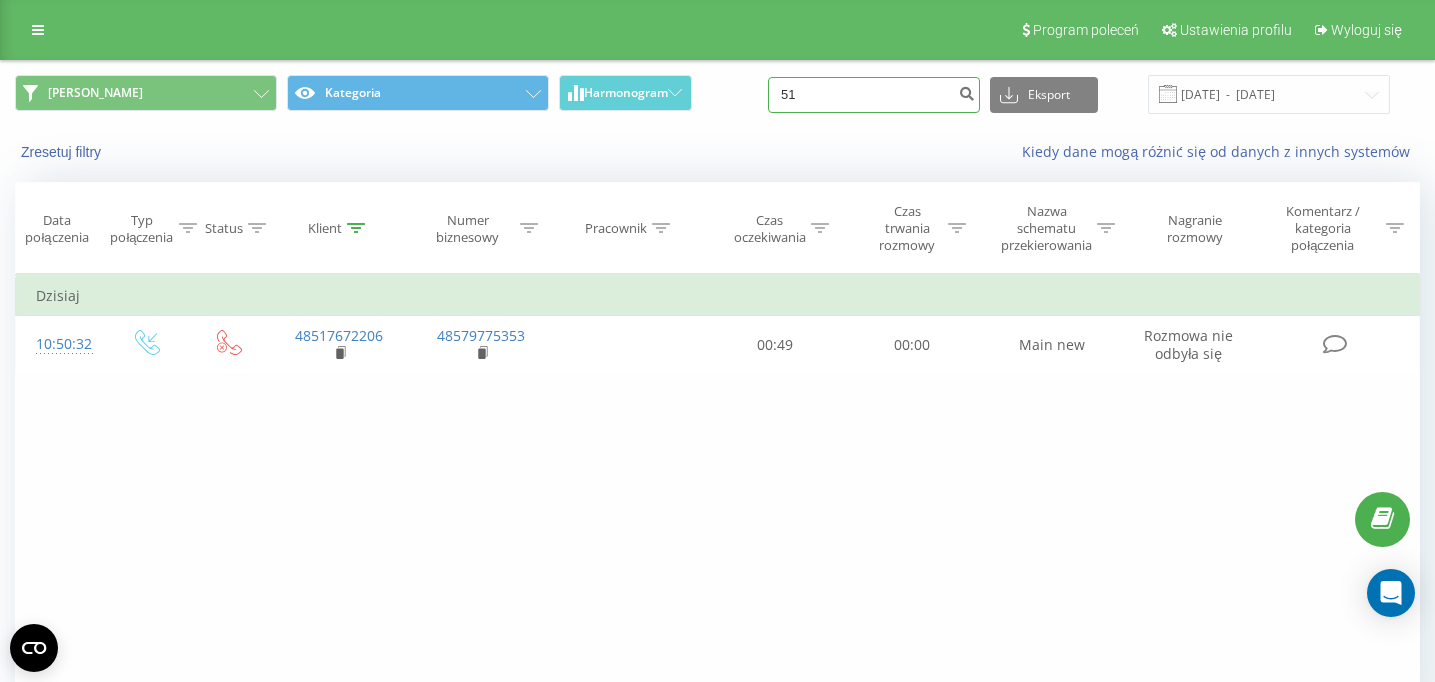 type on "5" 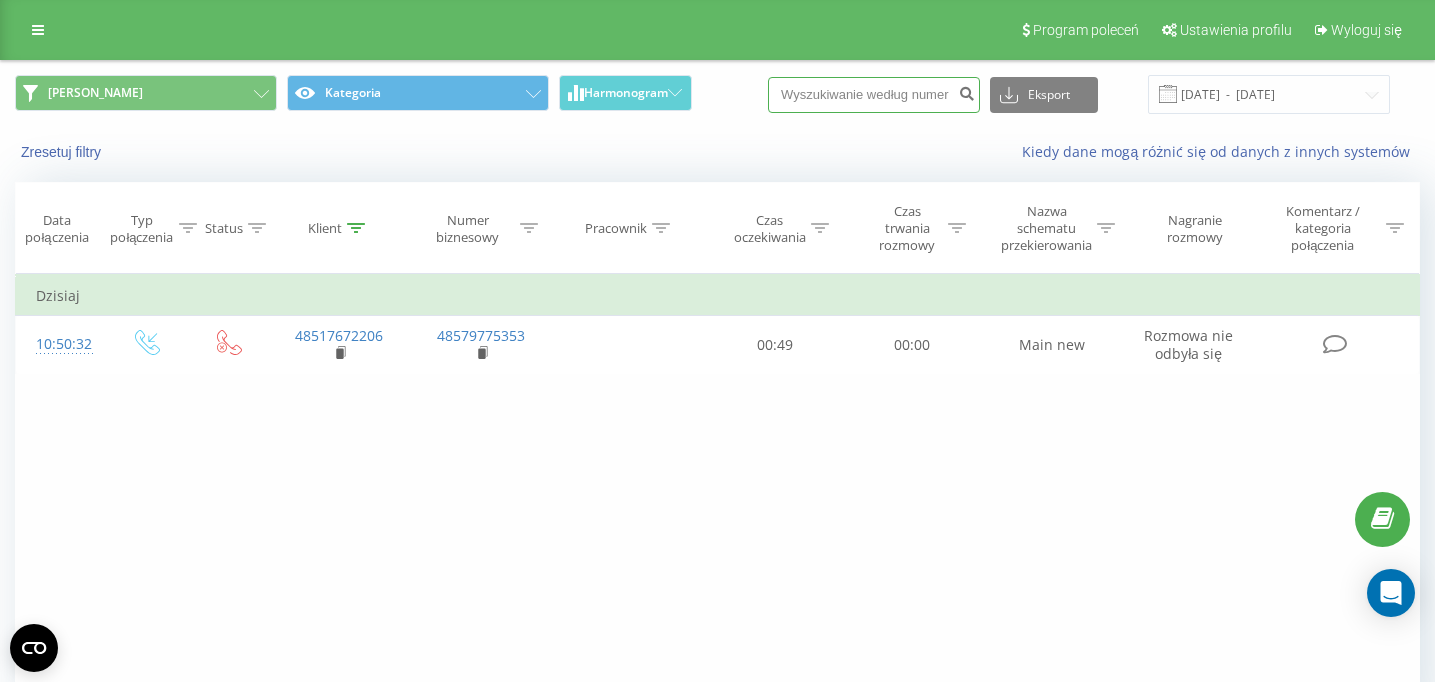paste on "693432908" 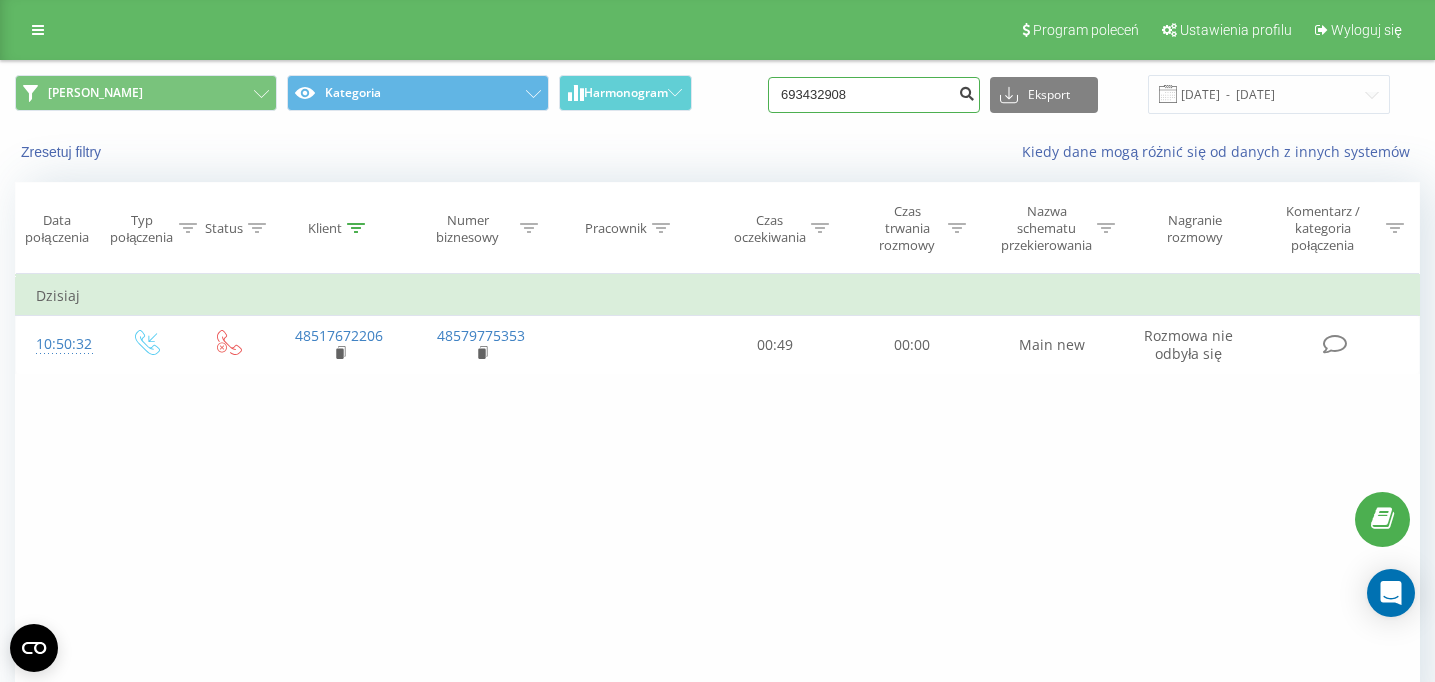 type on "693432908" 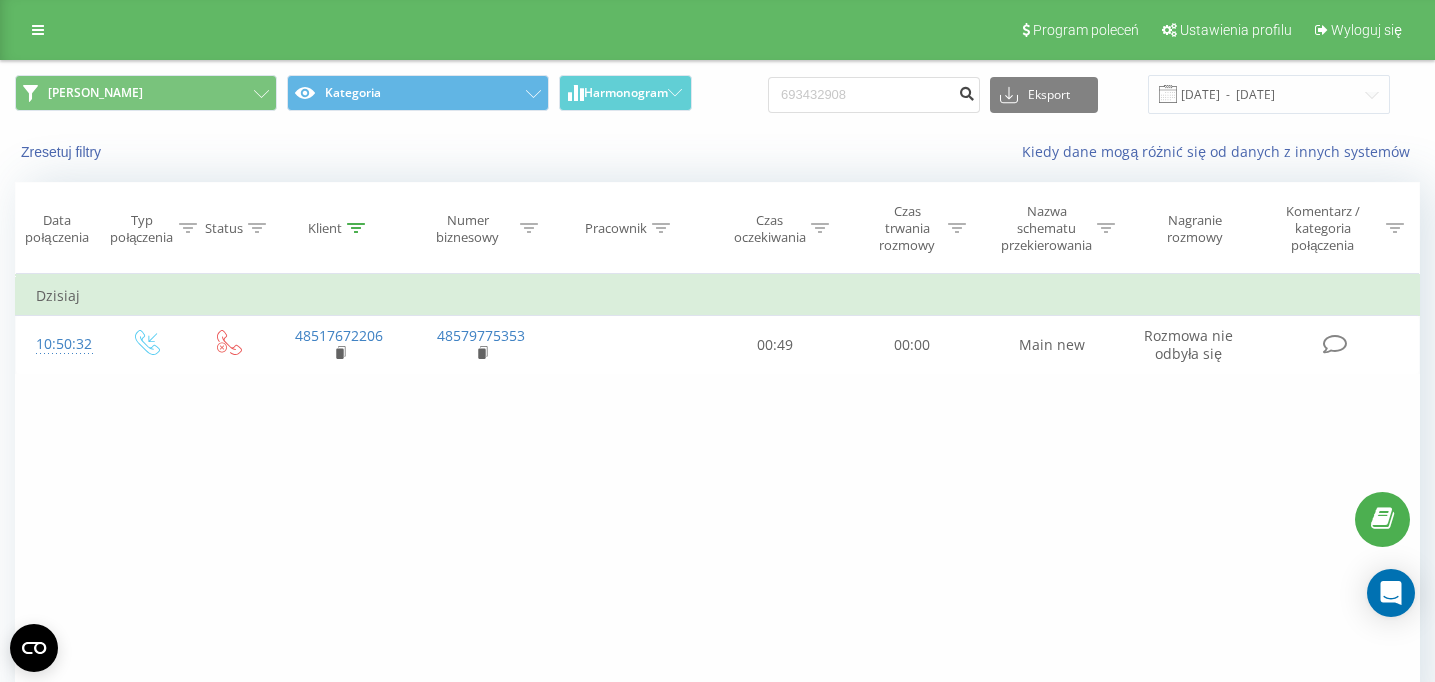 click at bounding box center (966, 91) 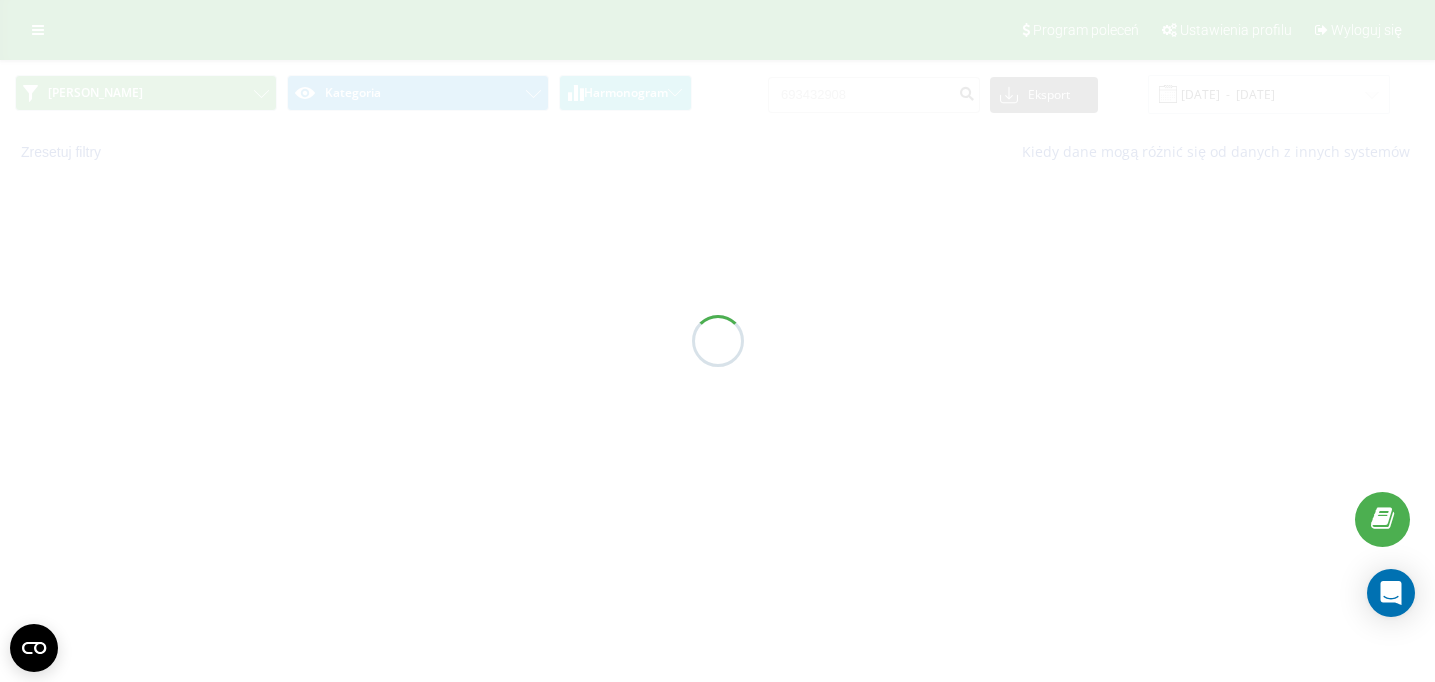 scroll, scrollTop: 0, scrollLeft: 0, axis: both 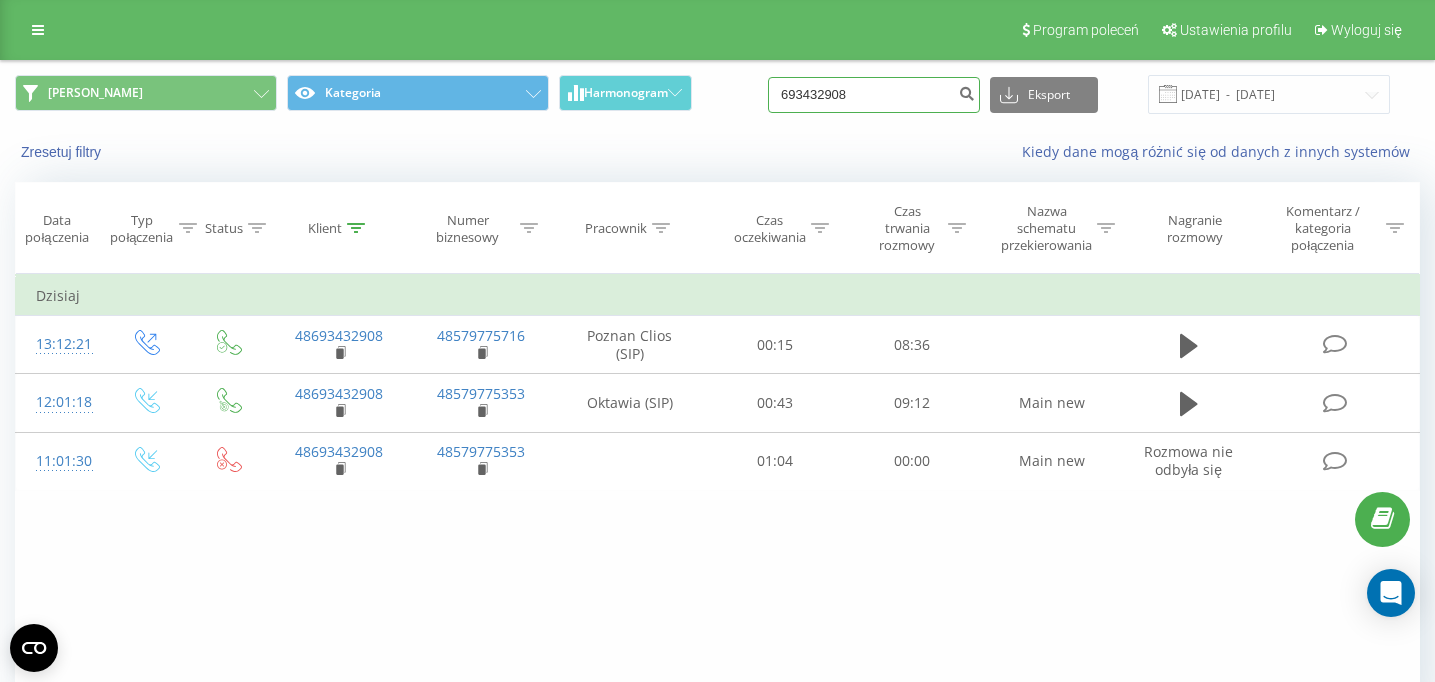 click on "693432908" at bounding box center (874, 95) 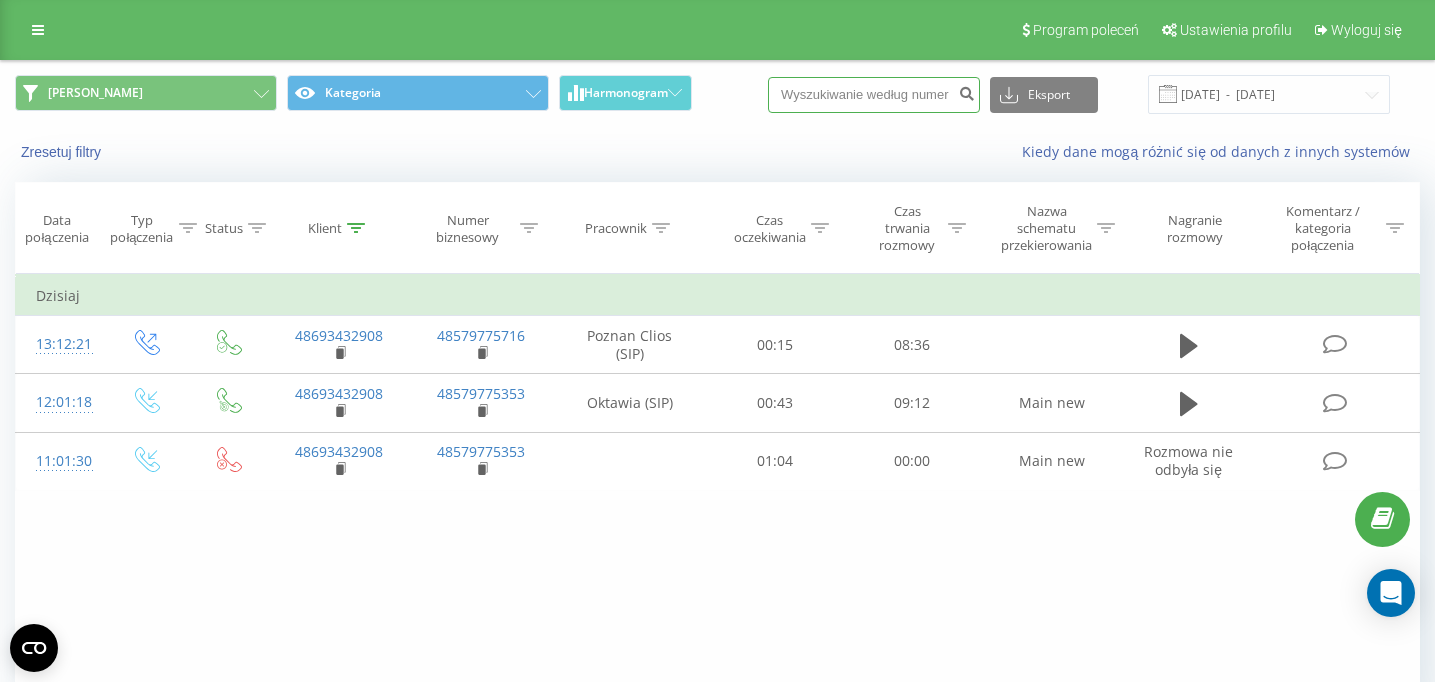 paste on "509212265" 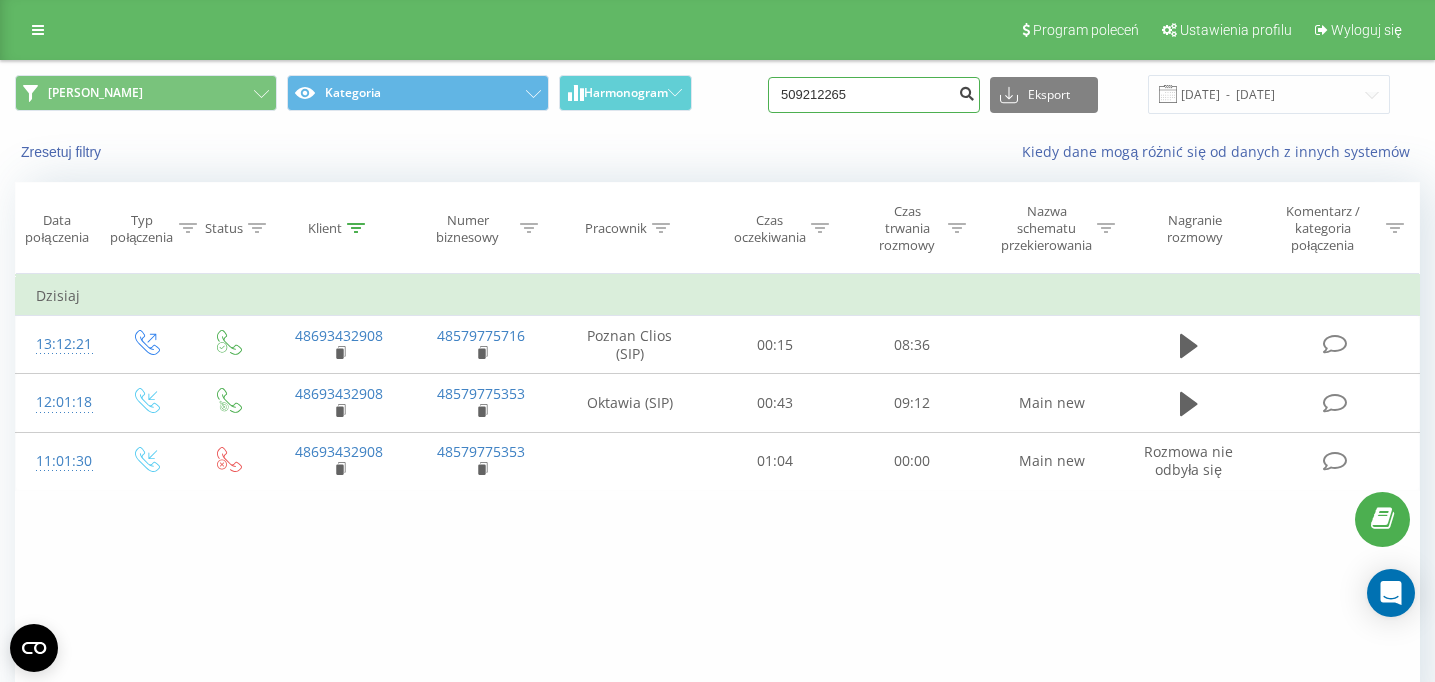 type on "509212265" 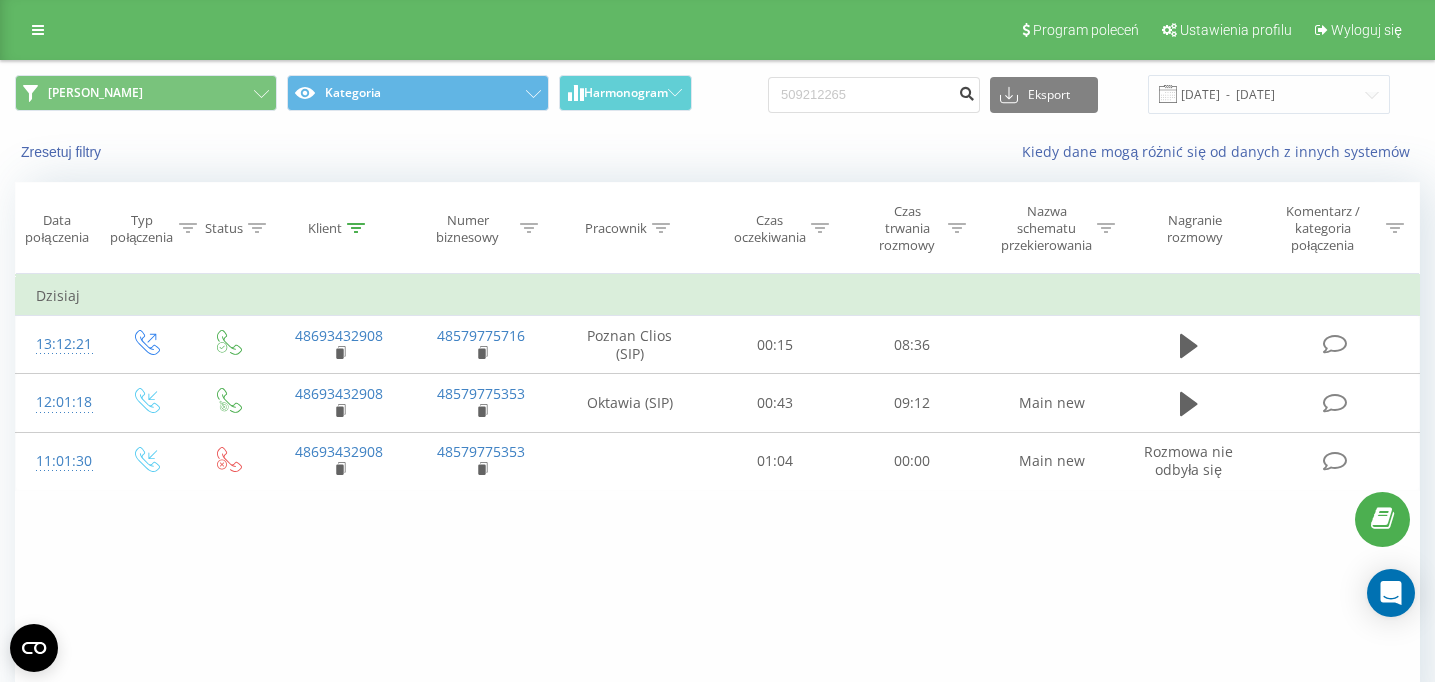 click at bounding box center [966, 91] 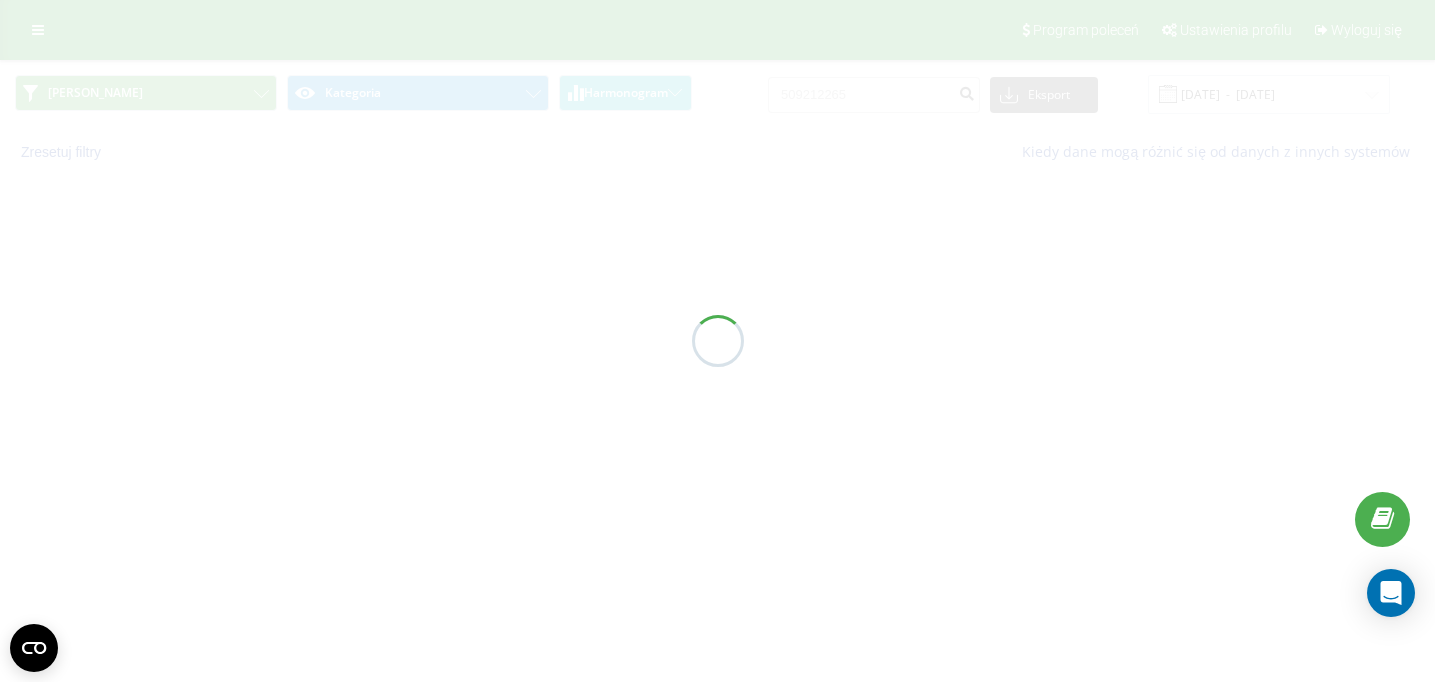 scroll, scrollTop: 0, scrollLeft: 0, axis: both 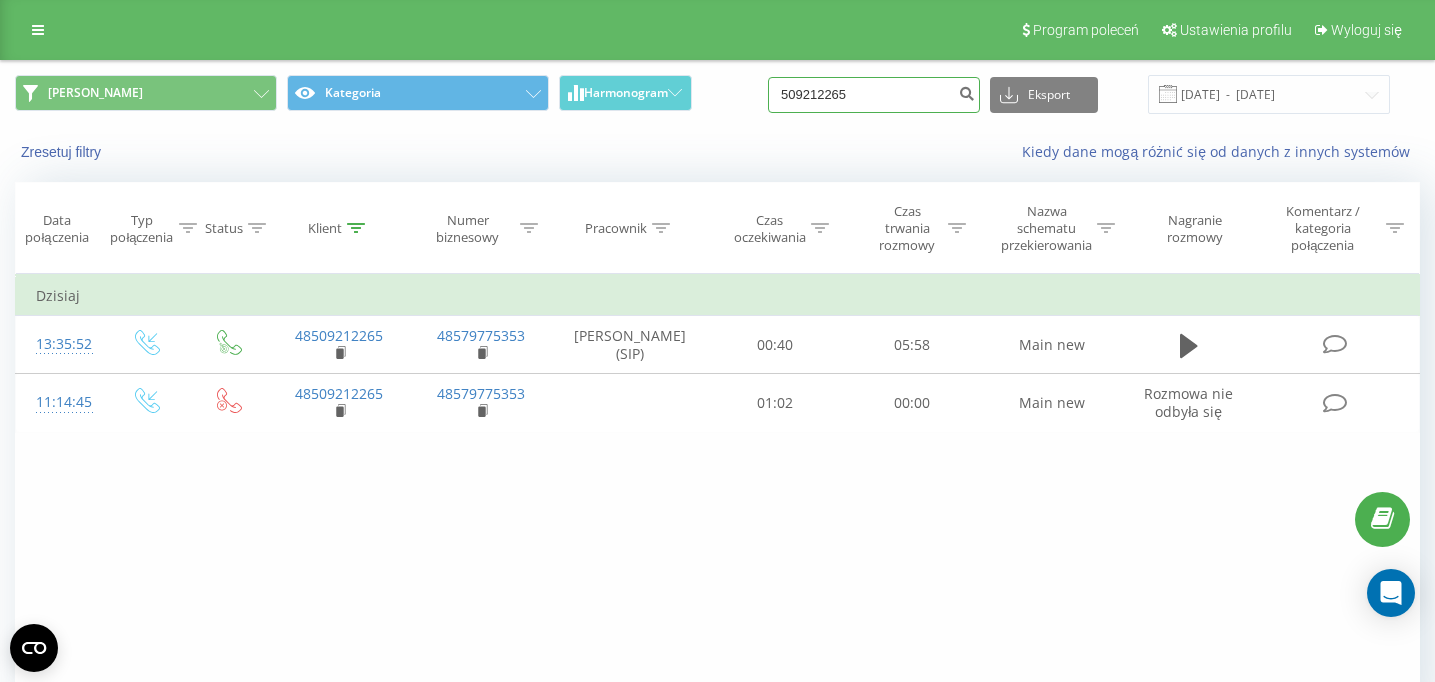 click on "509212265" at bounding box center [874, 95] 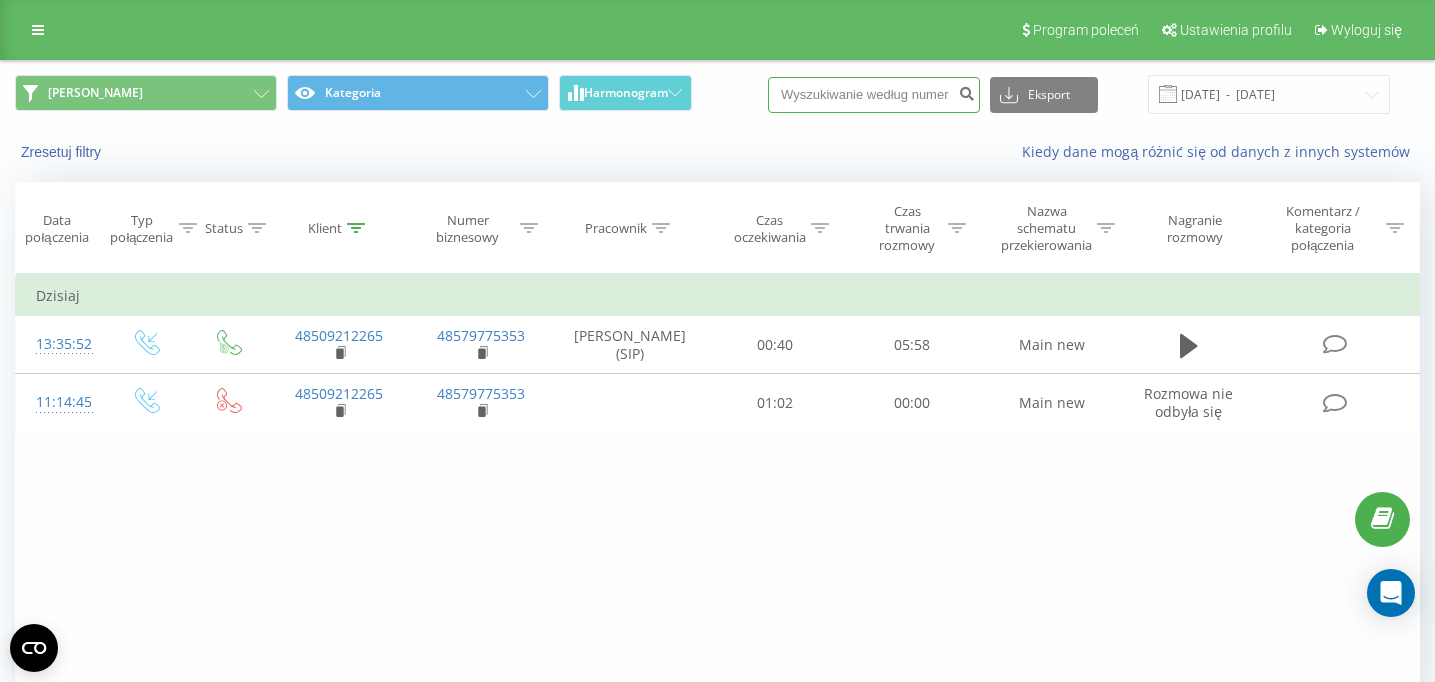 paste on "507700305" 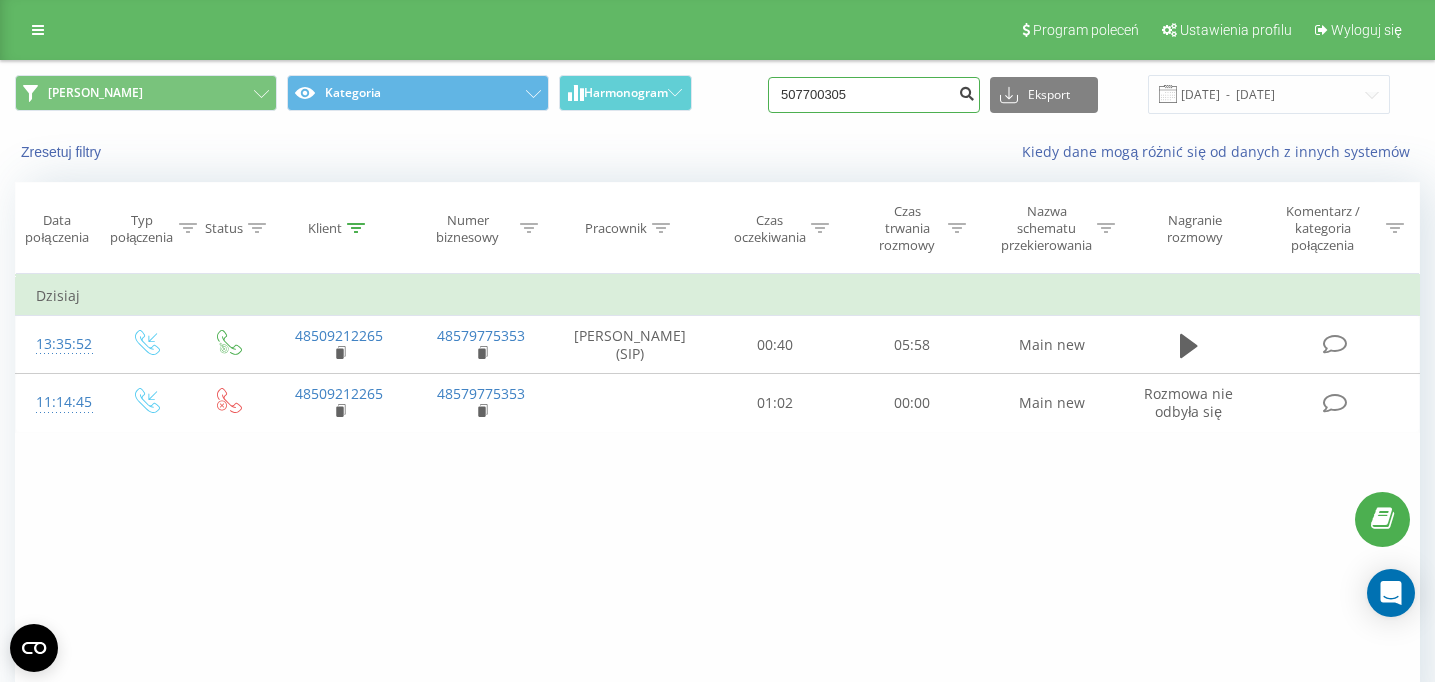 type on "507700305" 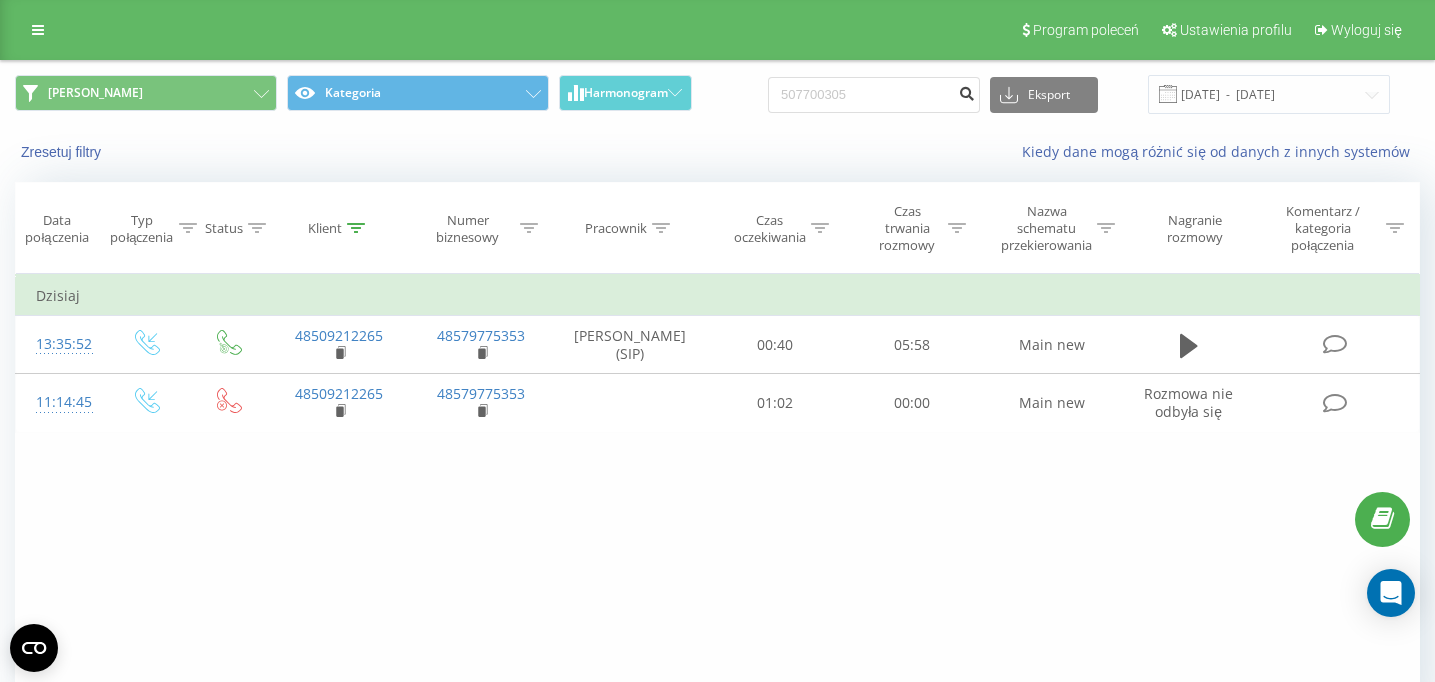 click at bounding box center [966, 91] 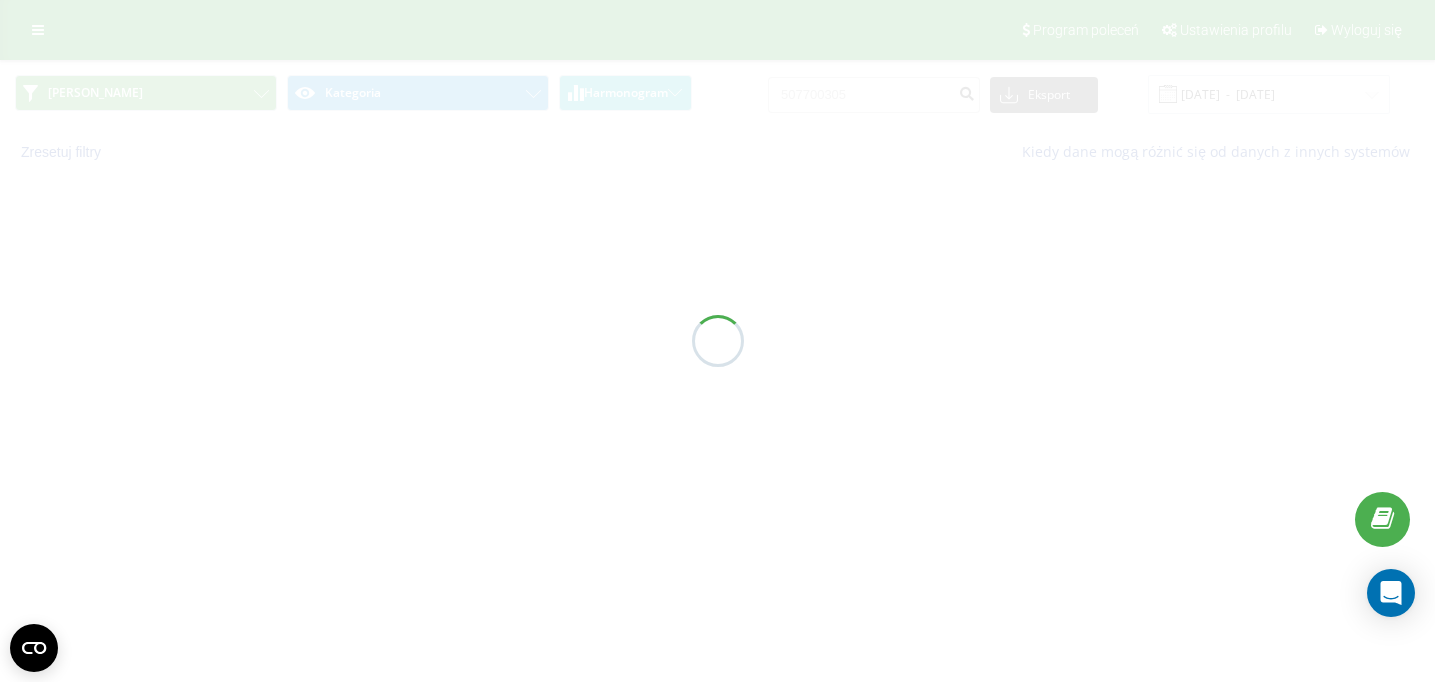 scroll, scrollTop: 0, scrollLeft: 0, axis: both 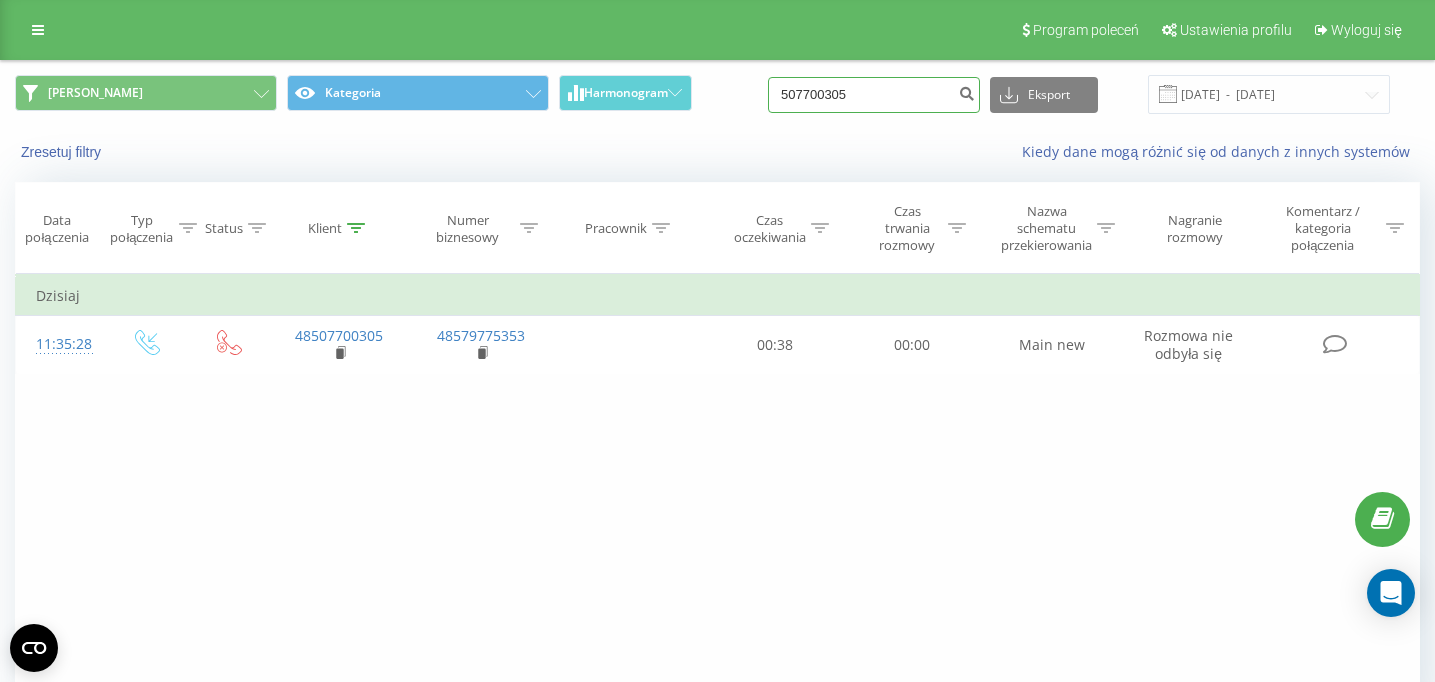 click on "507700305" at bounding box center [874, 95] 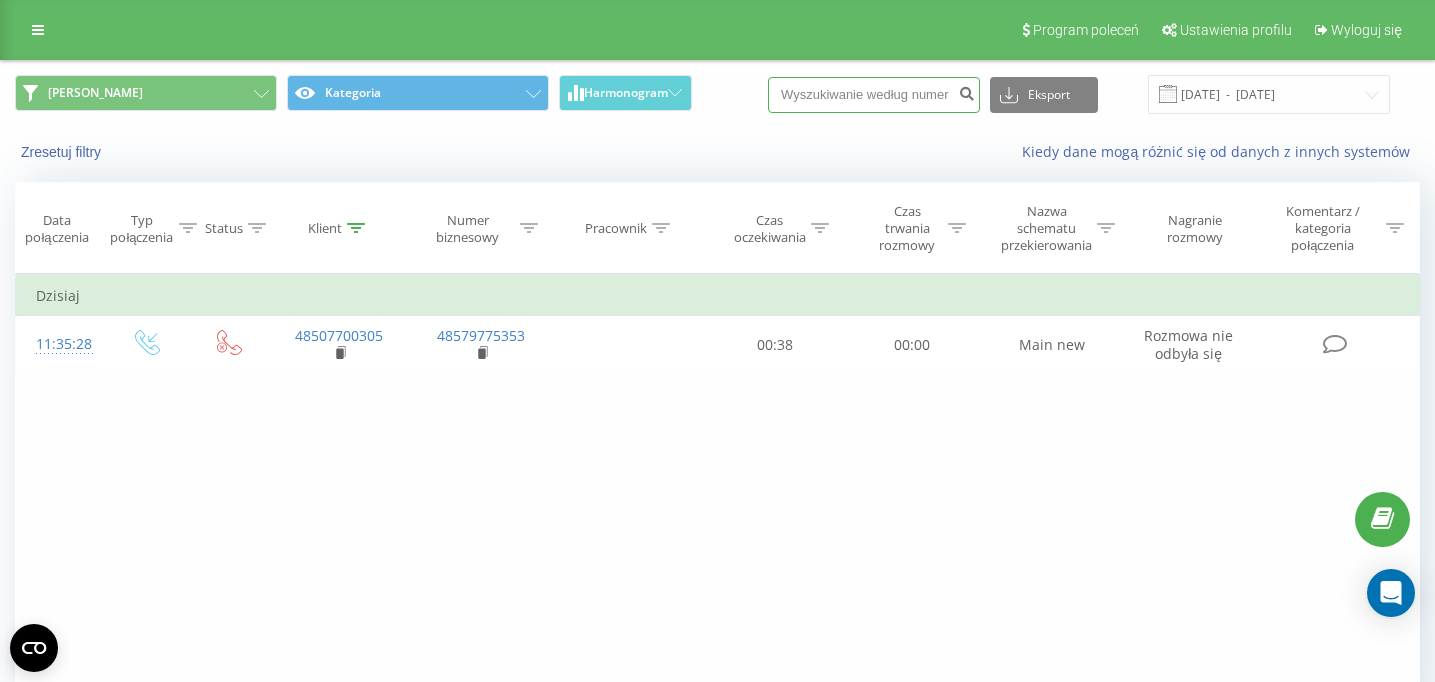 paste on "606397538" 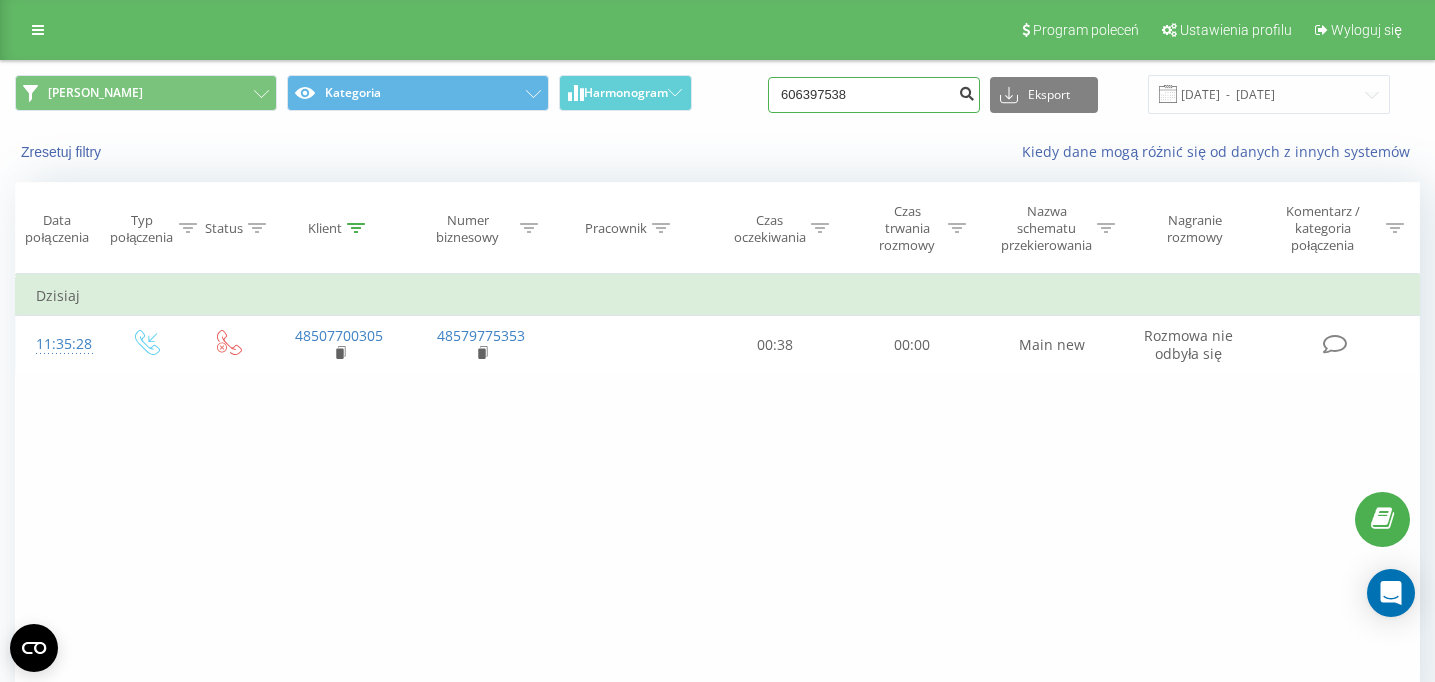 type on "606397538" 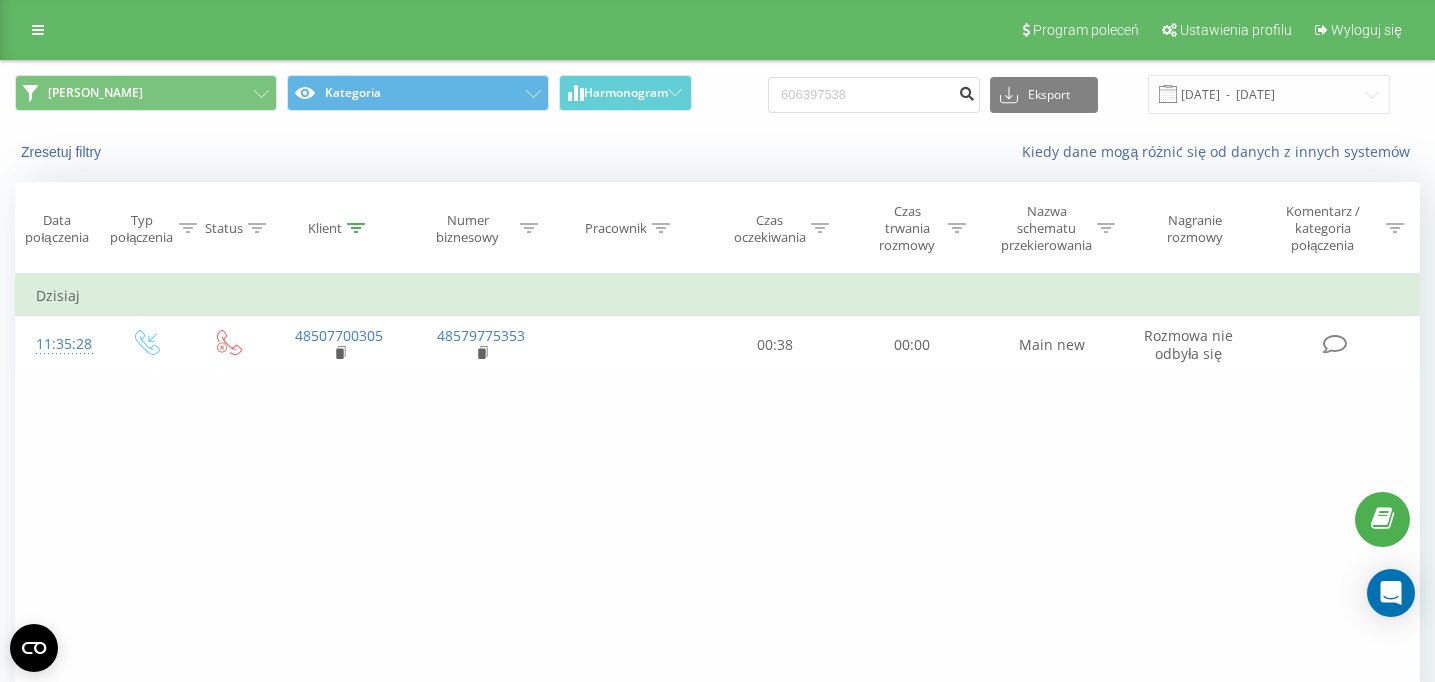 click at bounding box center (966, 91) 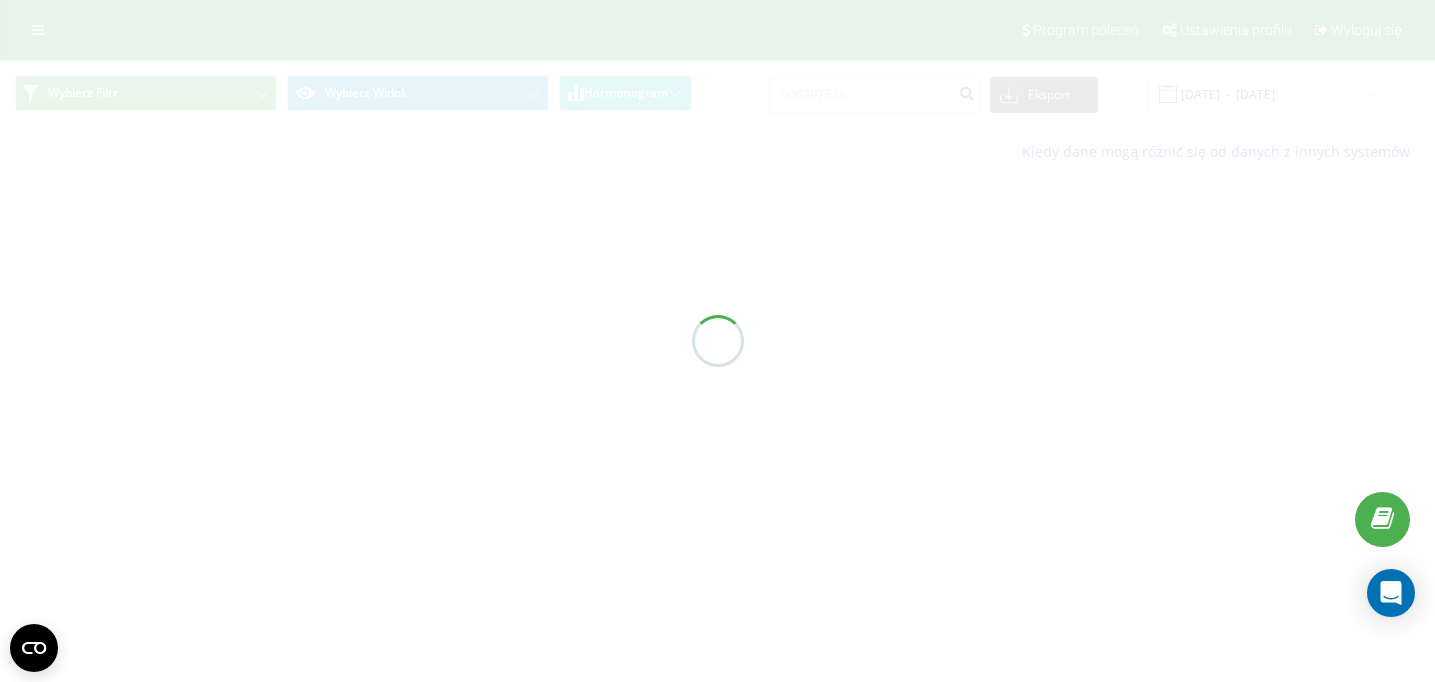 scroll, scrollTop: 0, scrollLeft: 0, axis: both 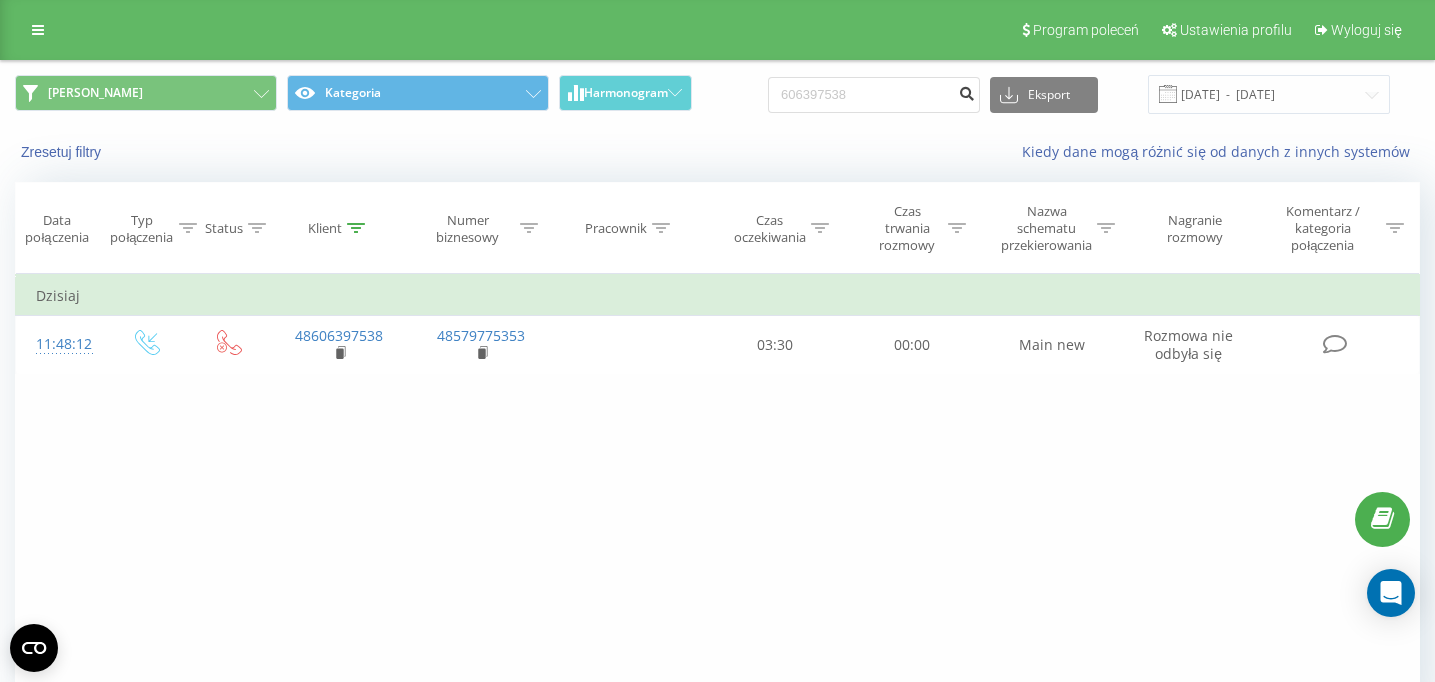 click at bounding box center [966, 91] 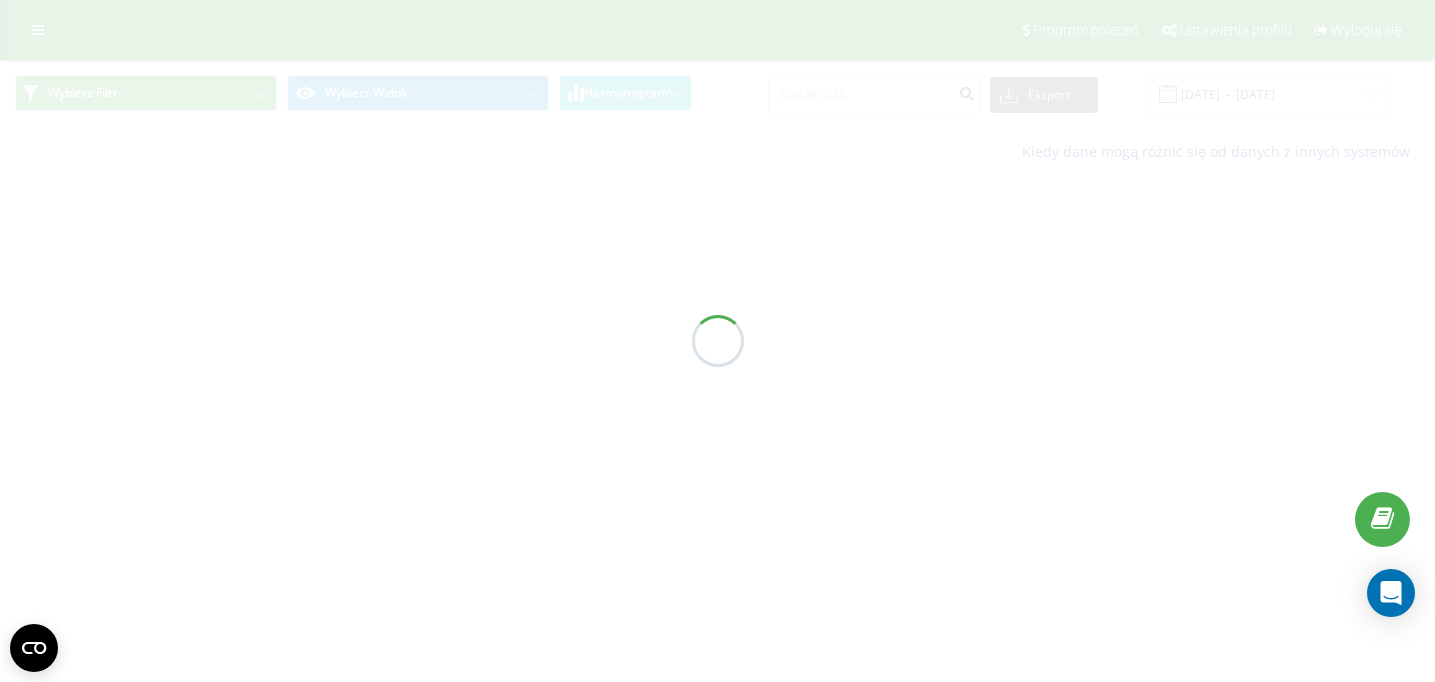 scroll, scrollTop: 0, scrollLeft: 0, axis: both 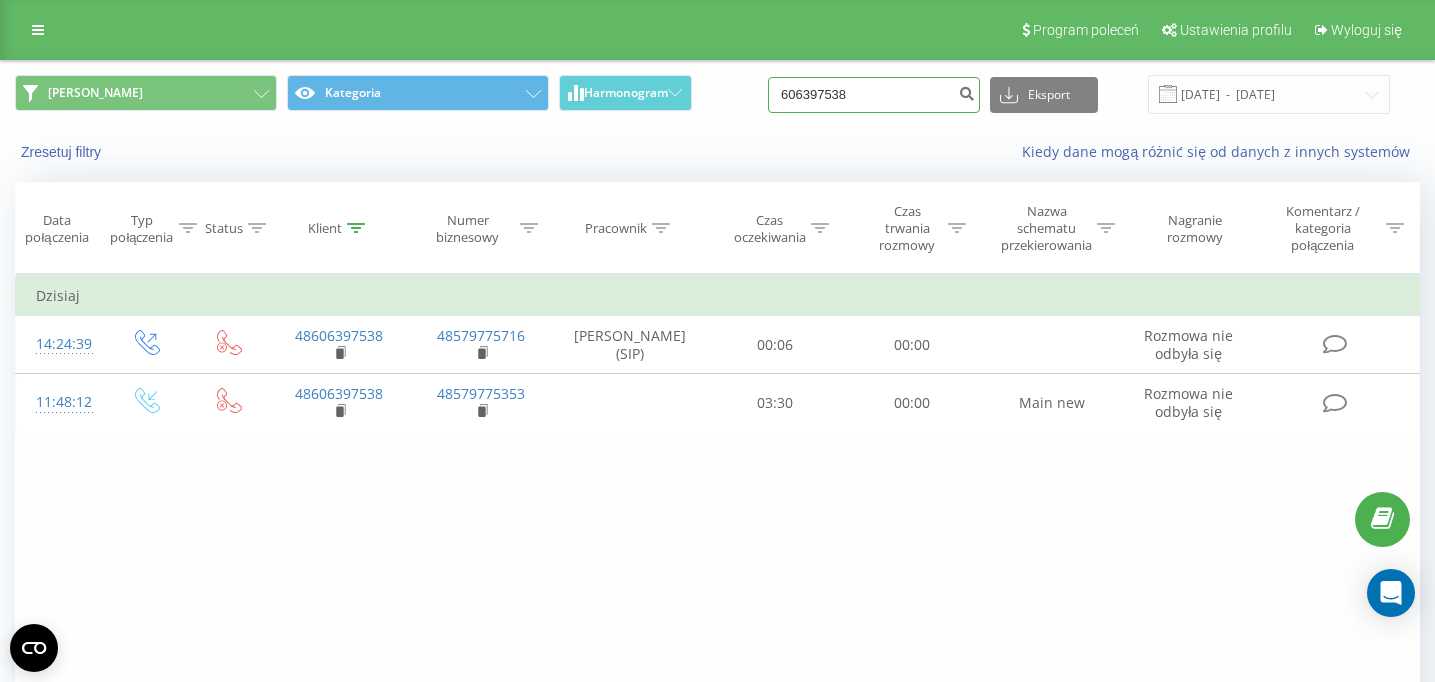 click on "606397538" at bounding box center [874, 95] 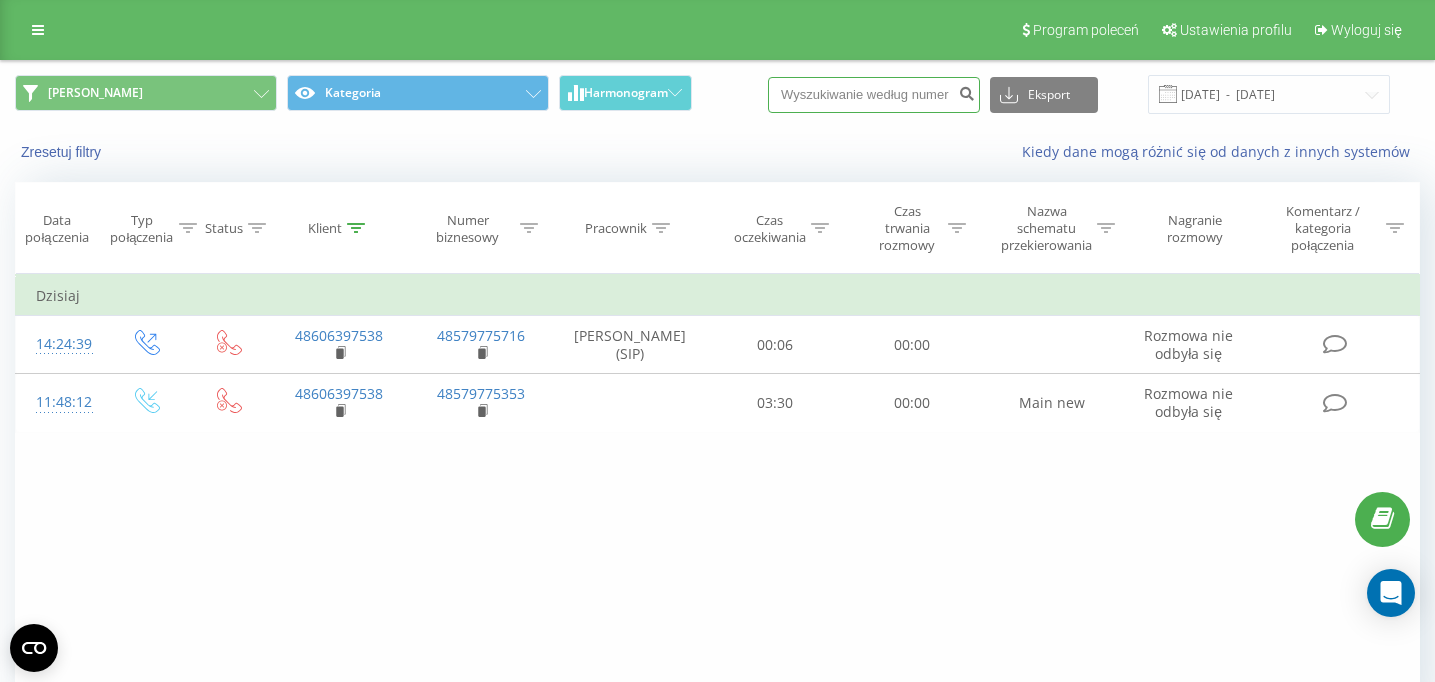 paste on "606397538" 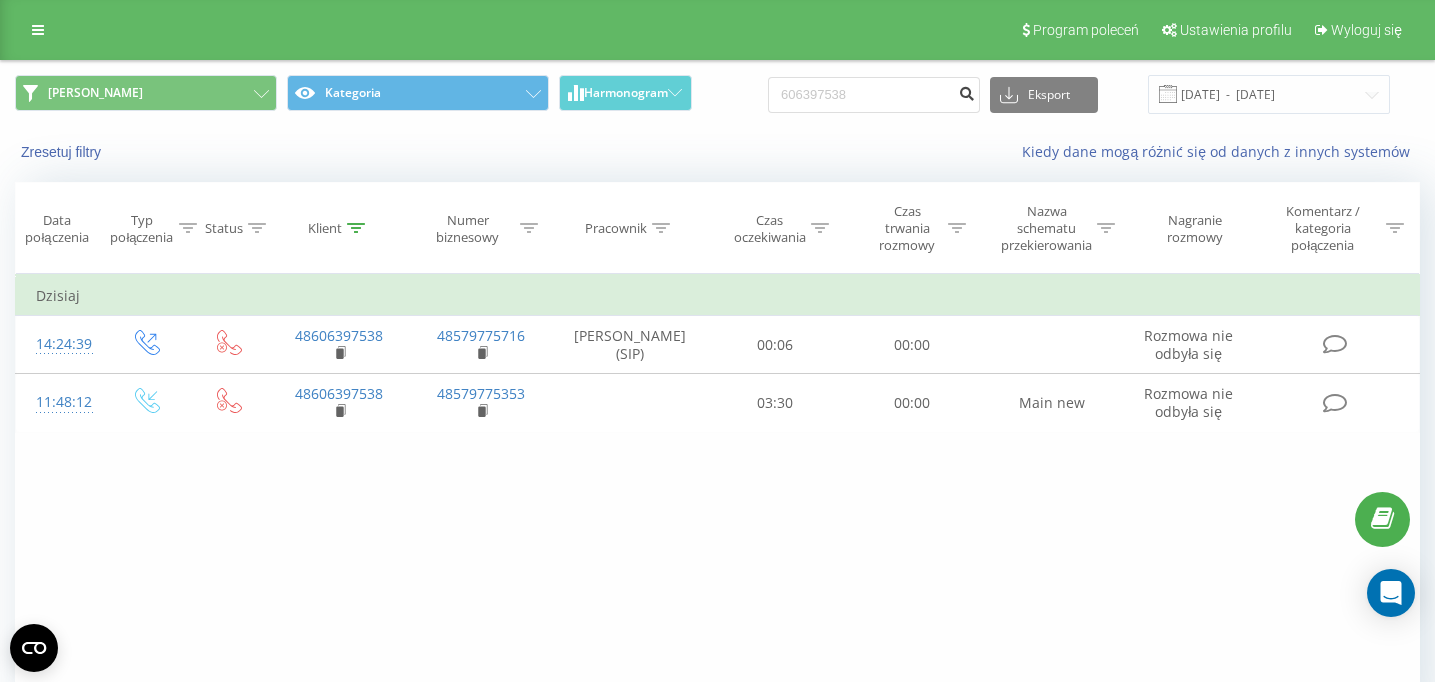 click at bounding box center (966, 91) 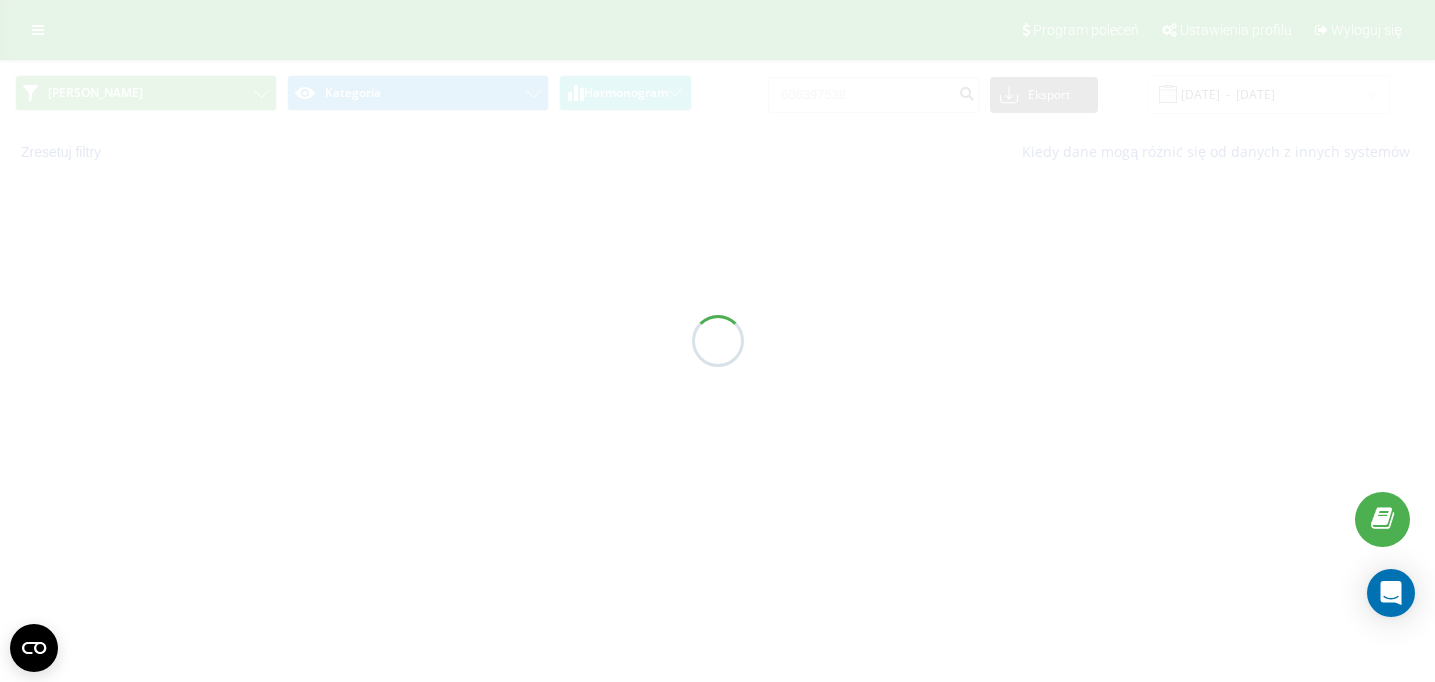 scroll, scrollTop: 0, scrollLeft: 0, axis: both 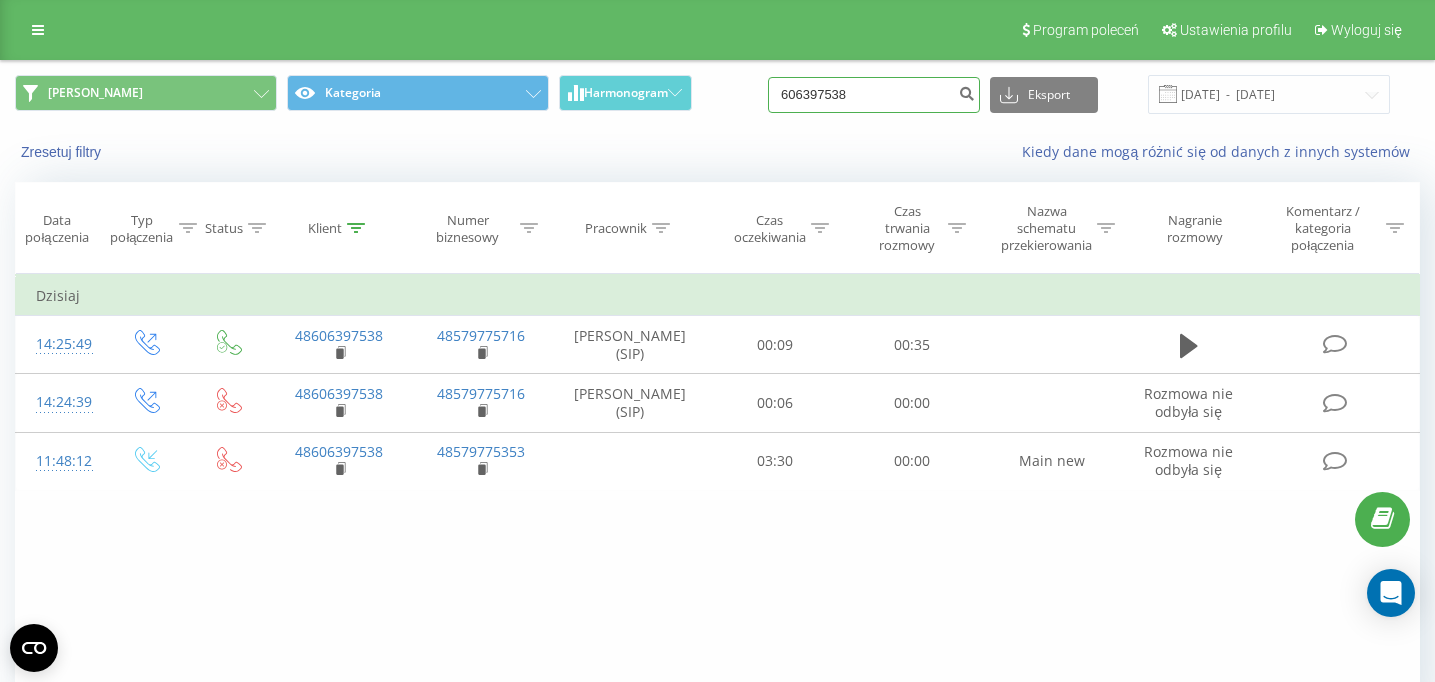 click on "606397538" at bounding box center (874, 95) 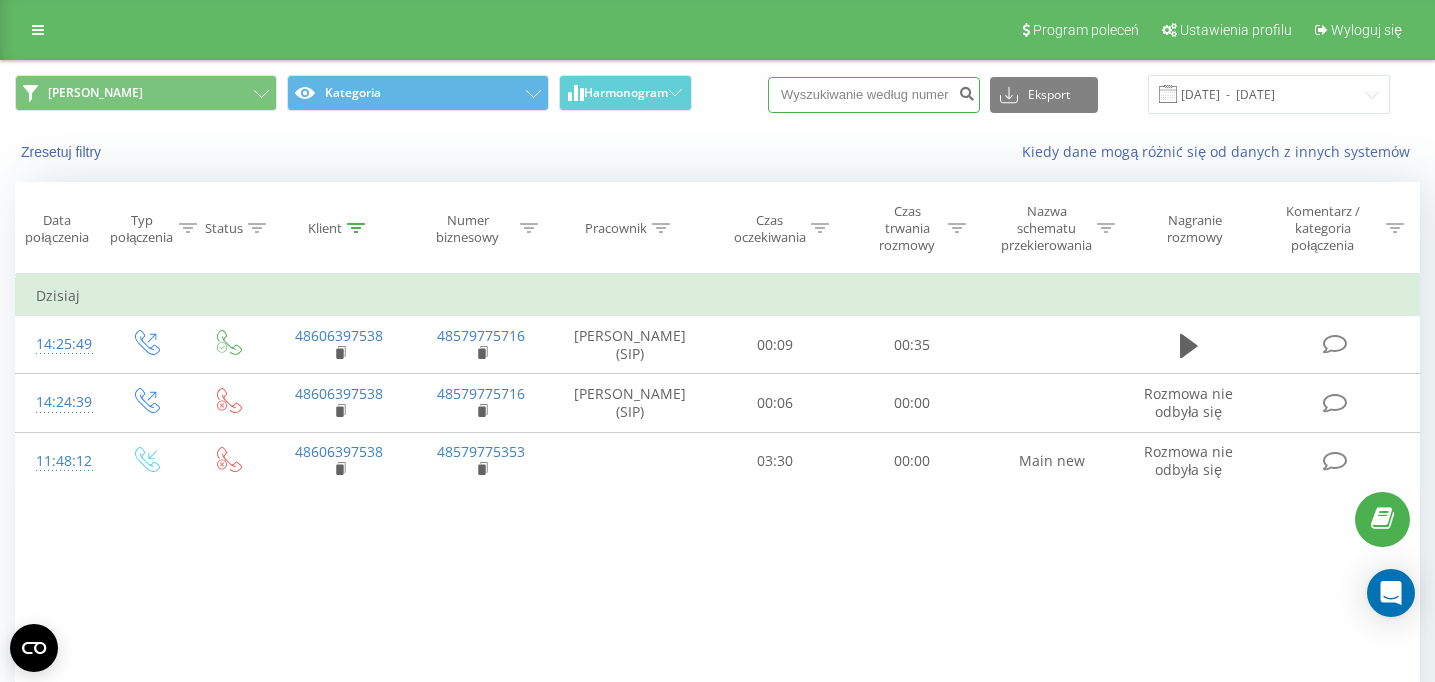 click at bounding box center [874, 95] 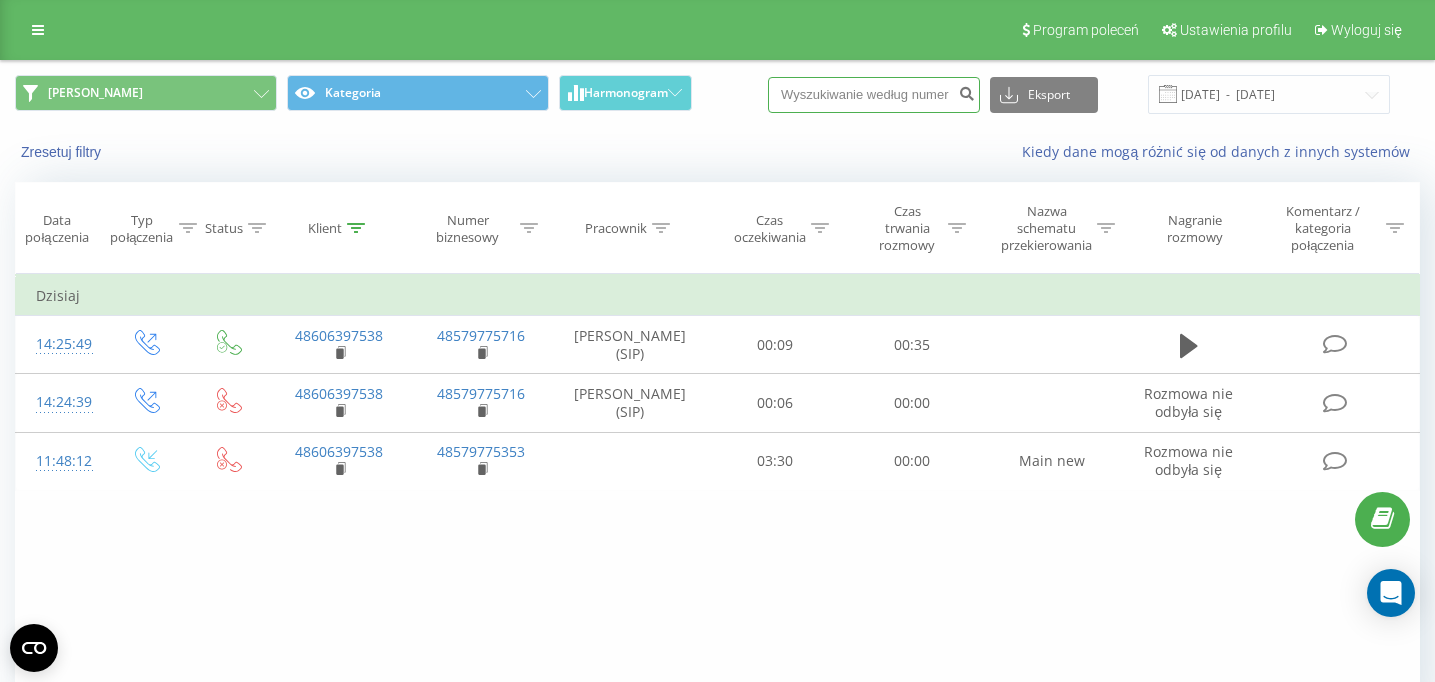 paste on "781777039" 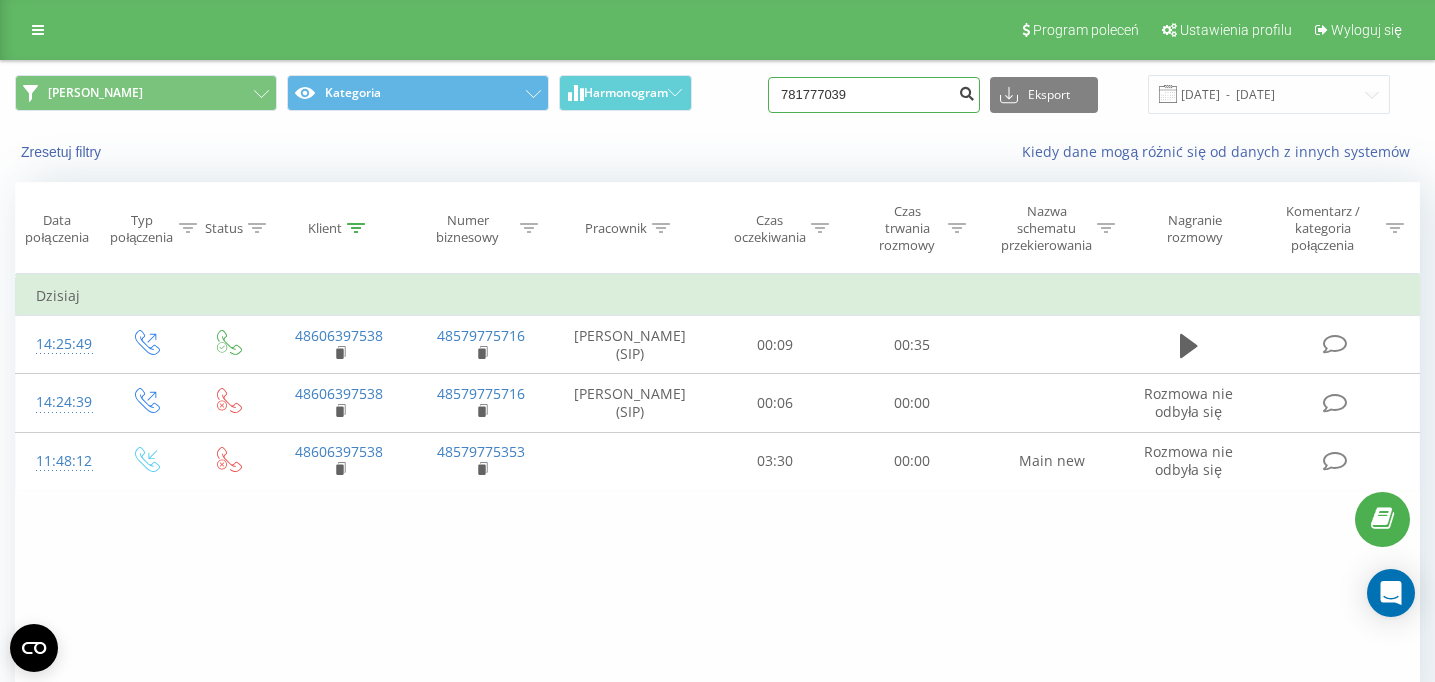 type on "781777039" 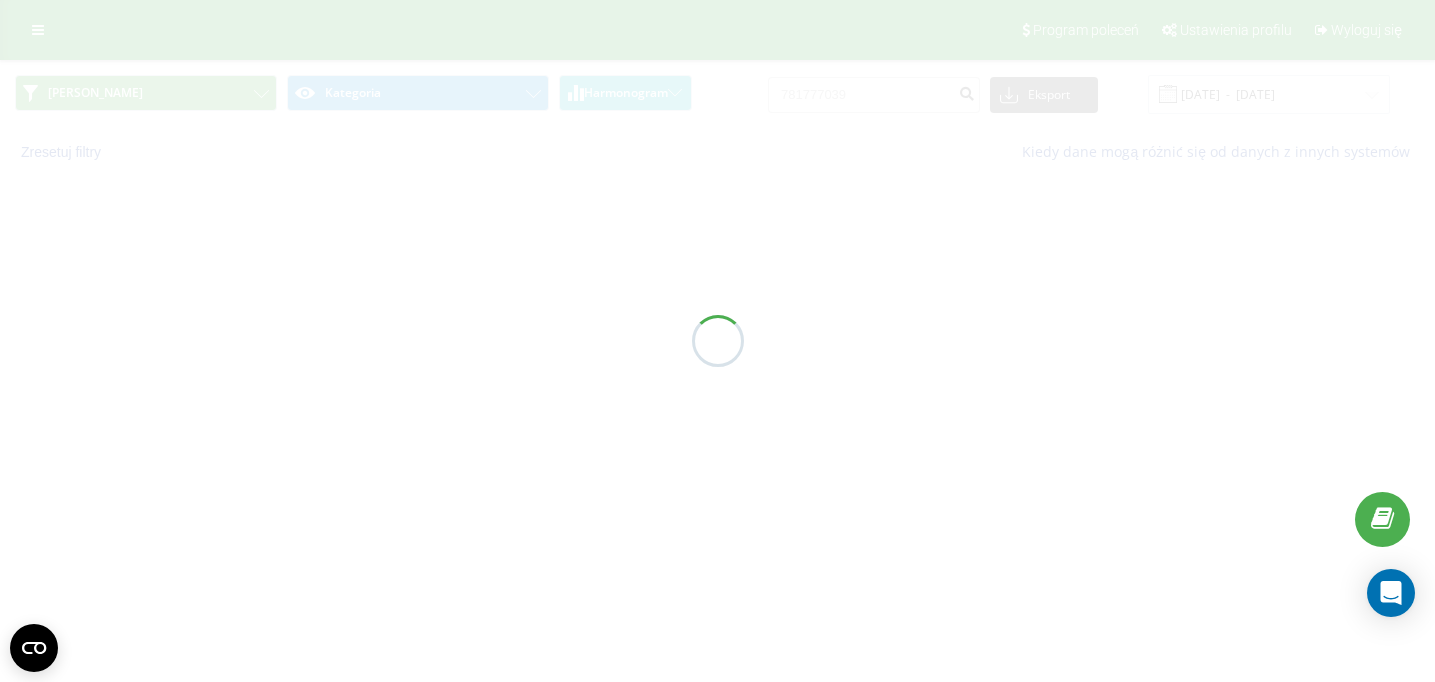 scroll, scrollTop: 0, scrollLeft: 0, axis: both 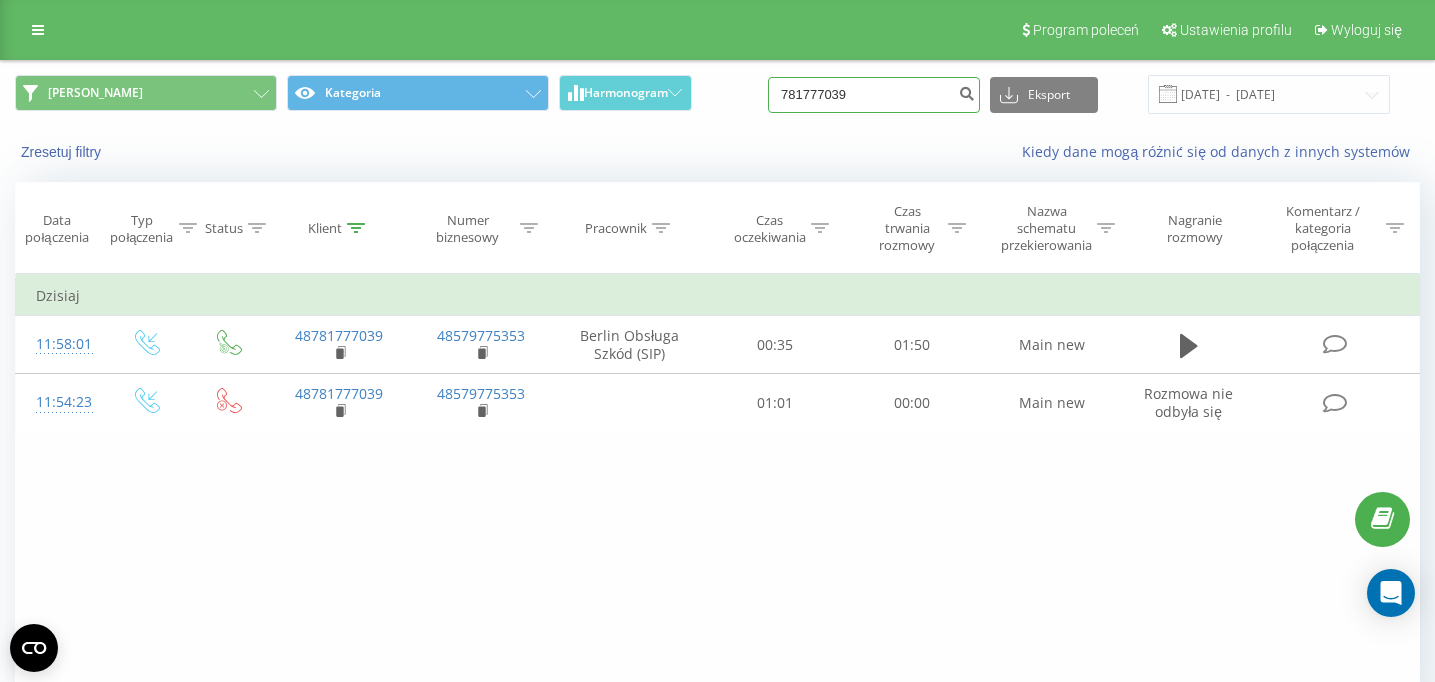 click on "781777039" at bounding box center [874, 95] 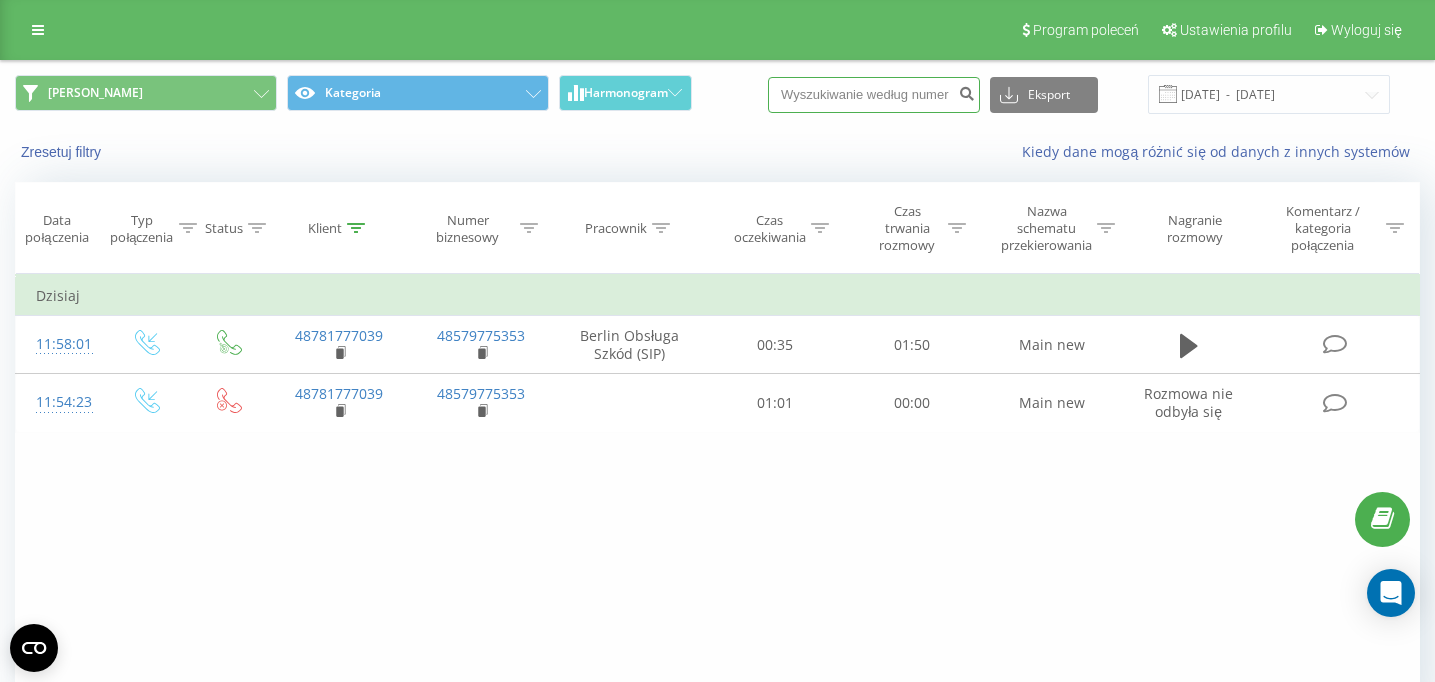 paste on "535727727" 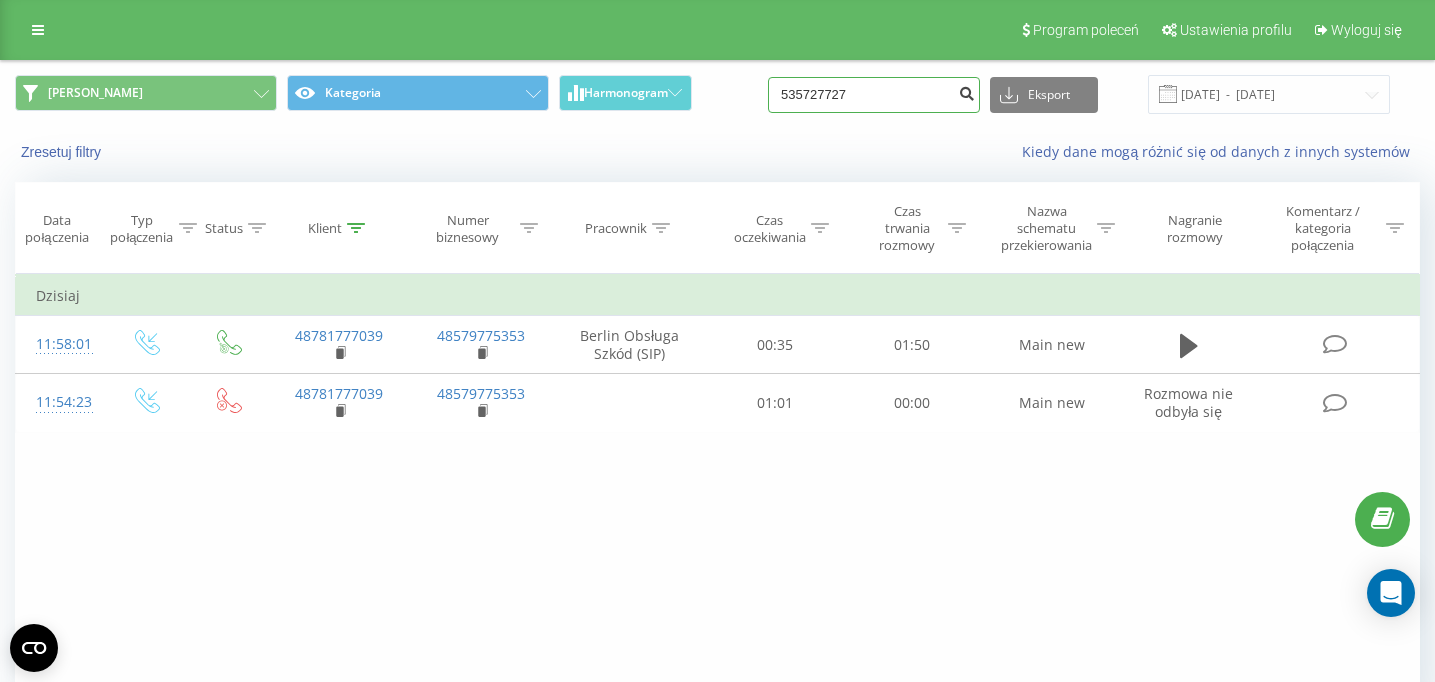 type on "535727727" 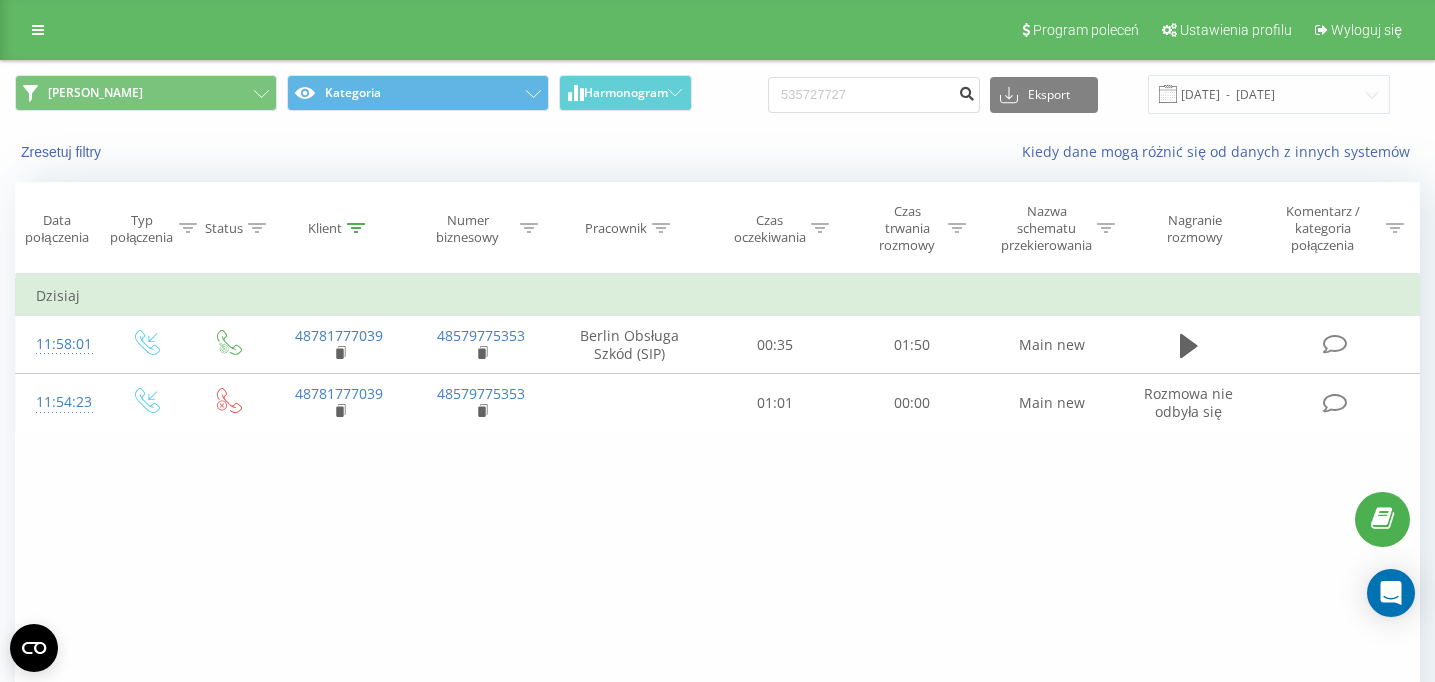 click at bounding box center [966, 91] 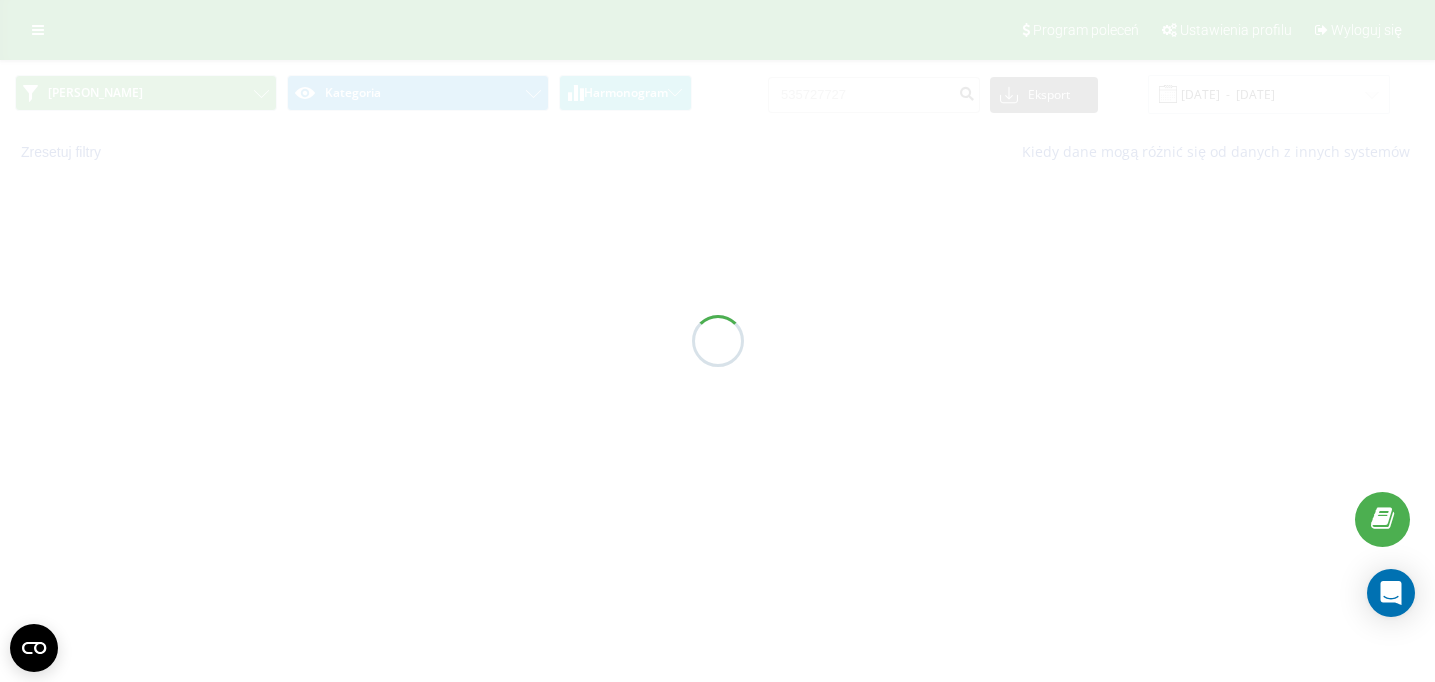 scroll, scrollTop: 0, scrollLeft: 0, axis: both 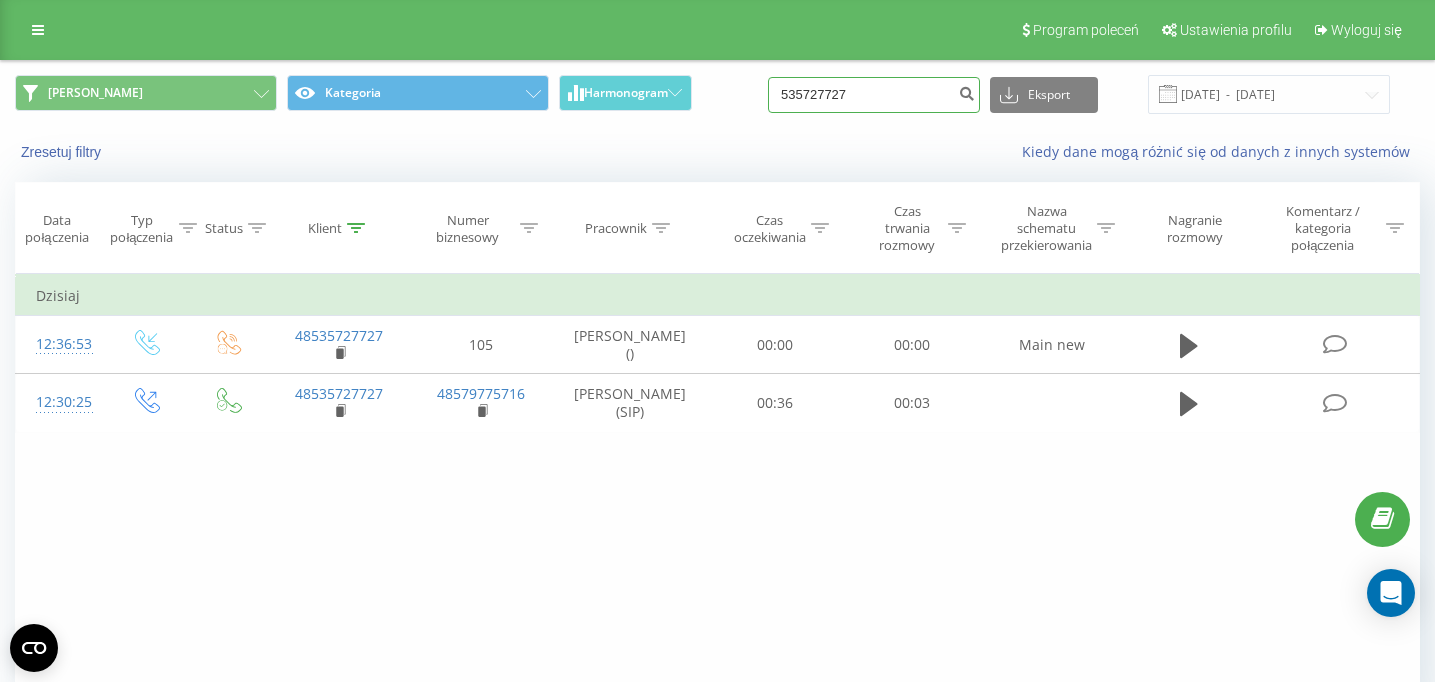 click on "535727727" at bounding box center (874, 95) 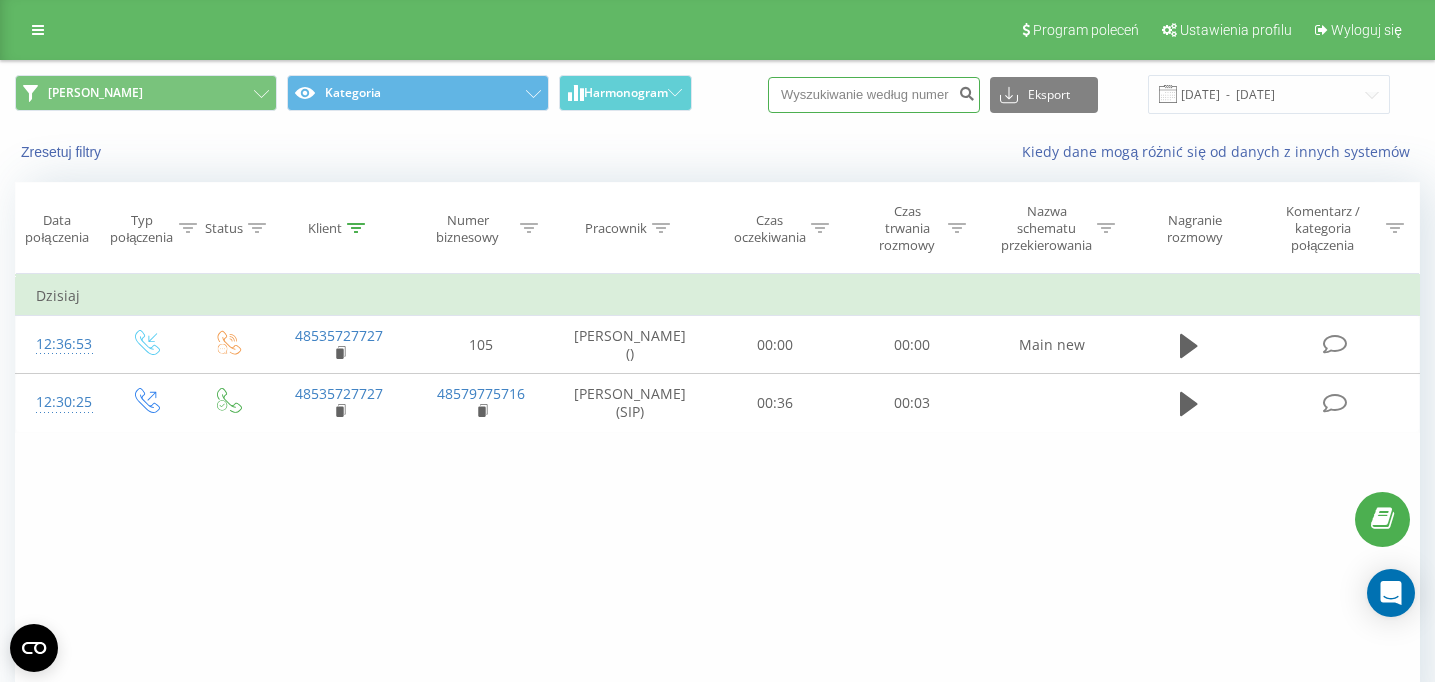 paste on "509630920" 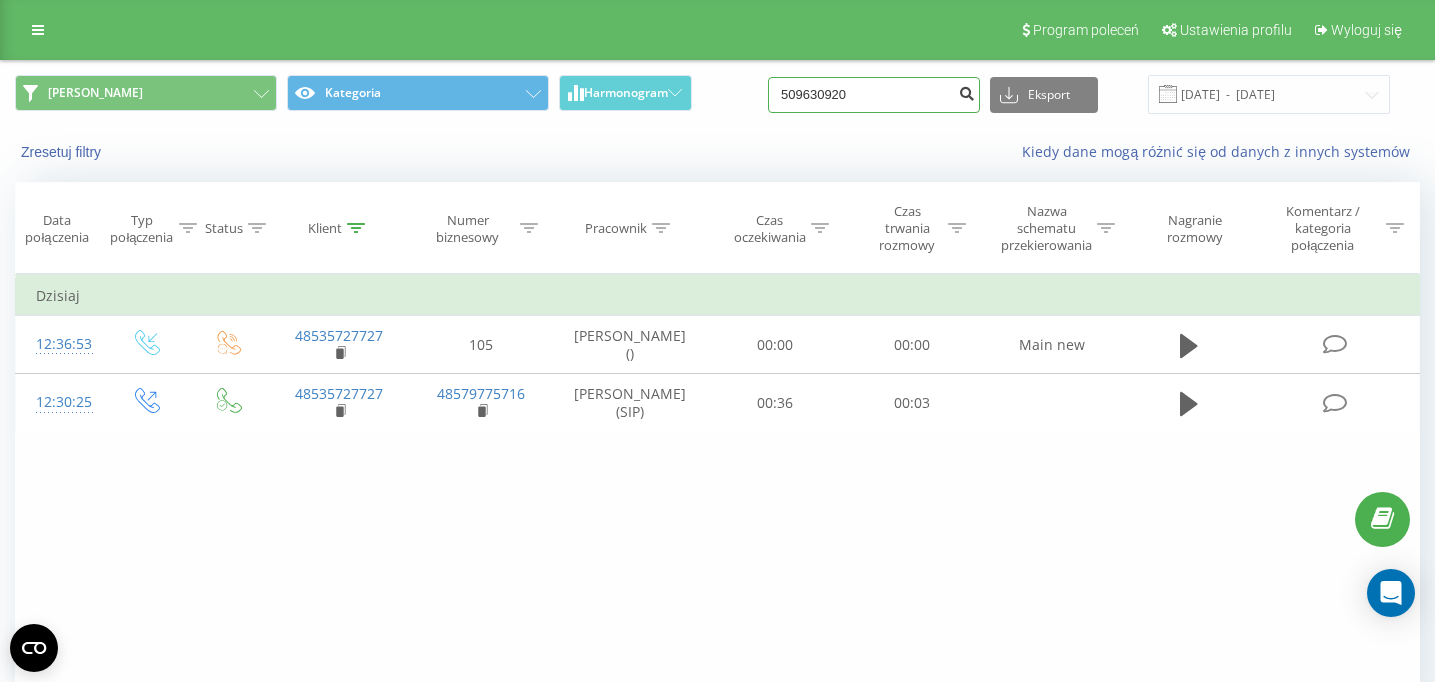type on "509630920" 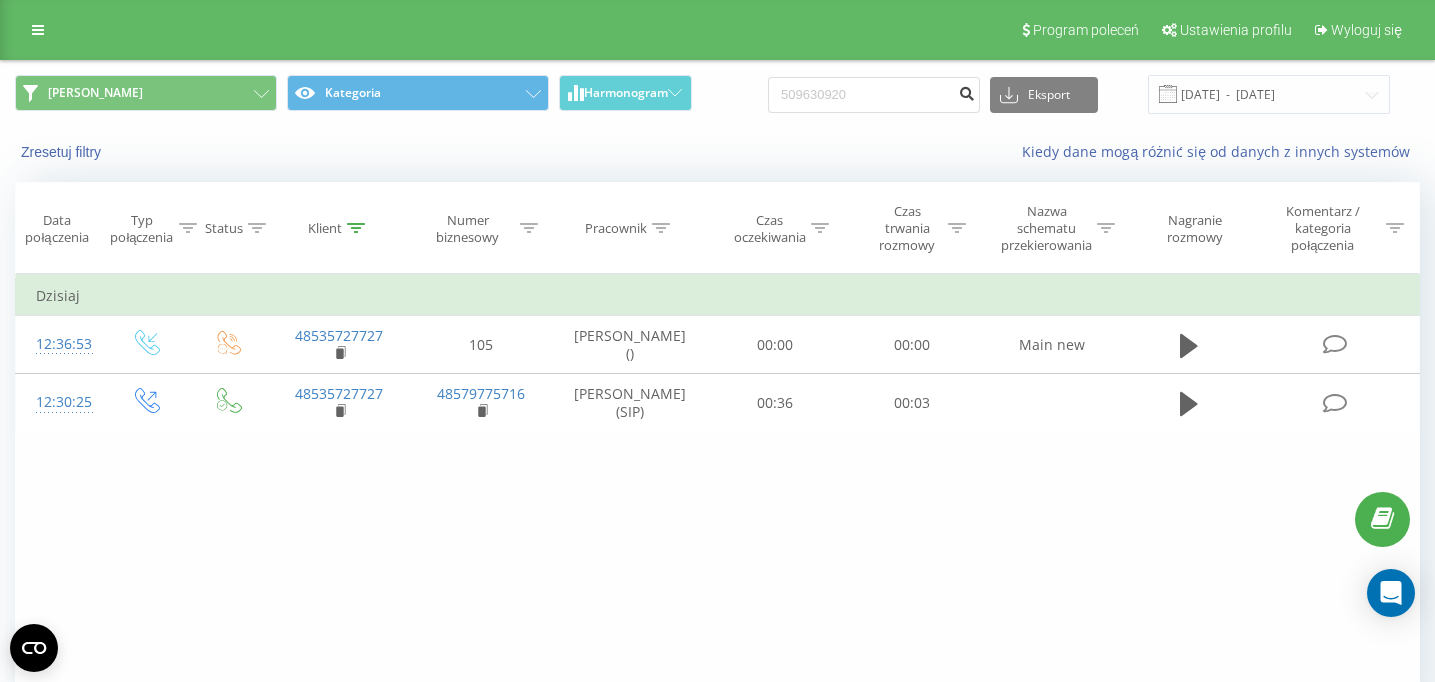 click at bounding box center [966, 91] 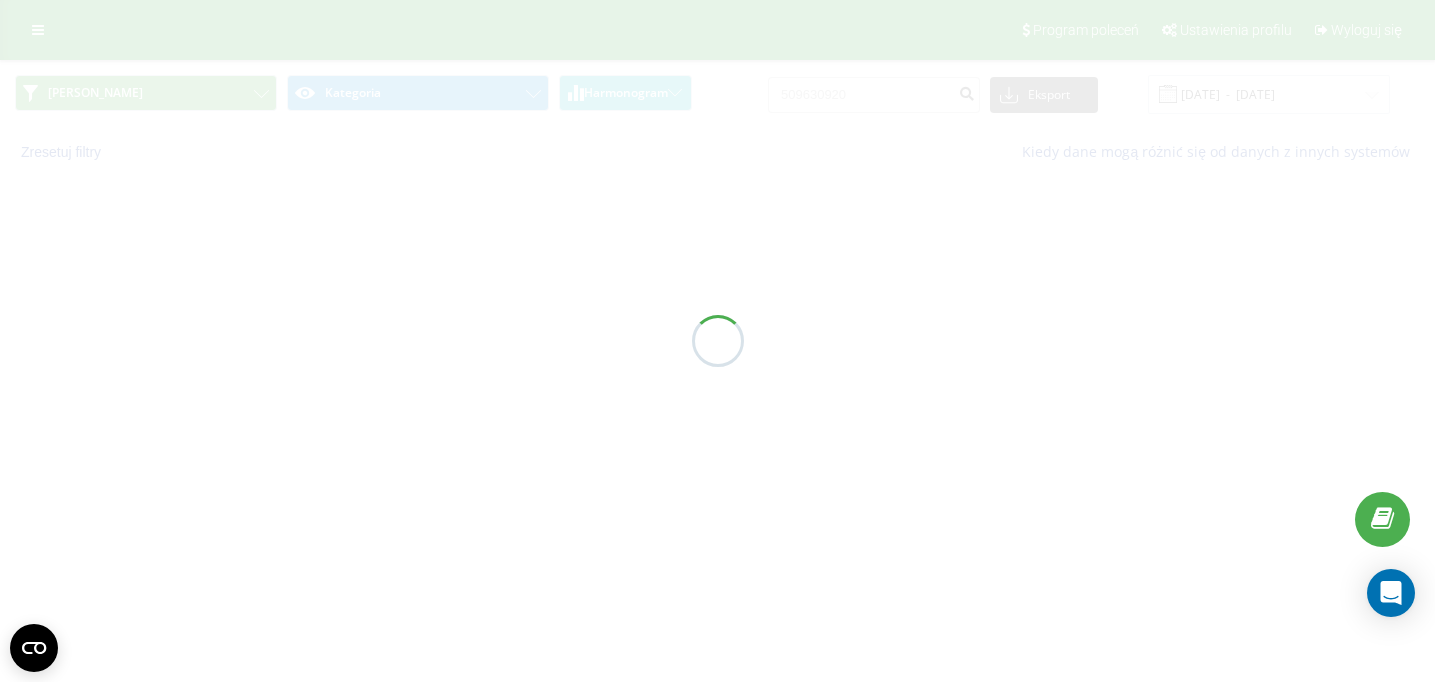 scroll, scrollTop: 0, scrollLeft: 0, axis: both 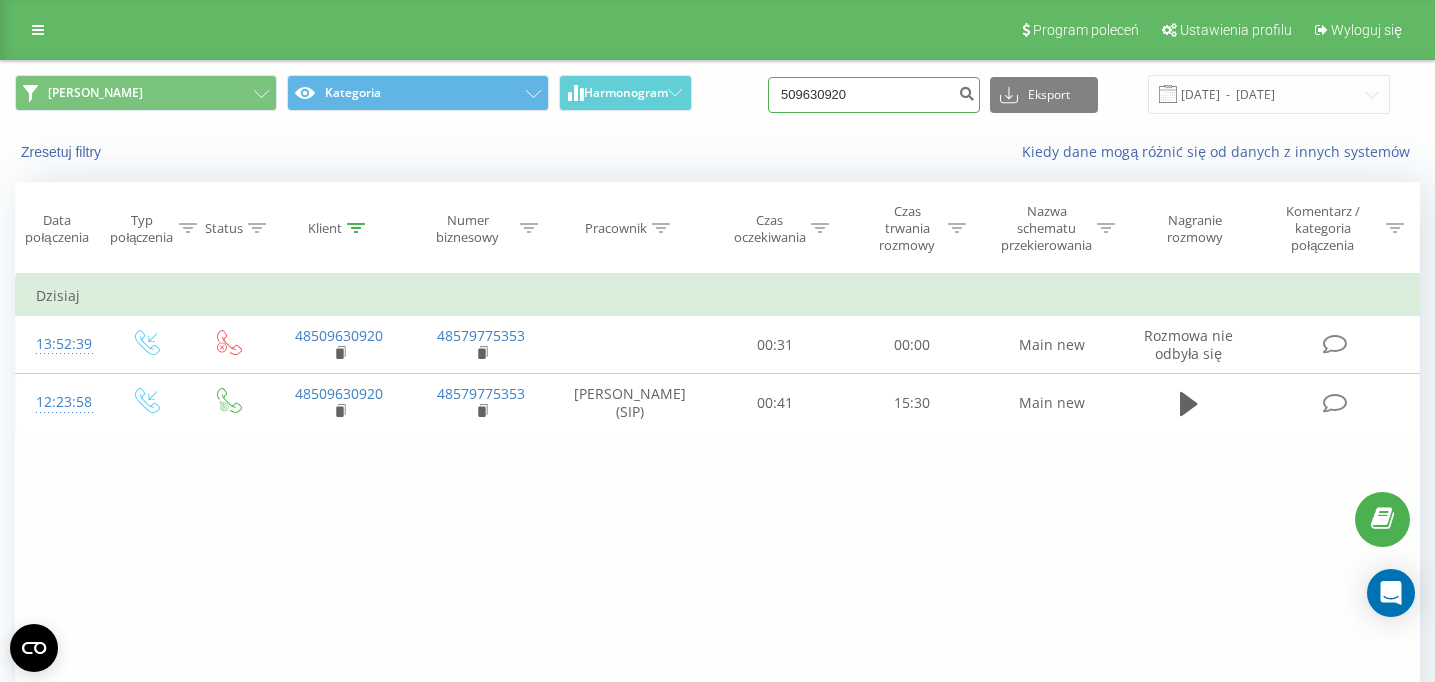 click on "509630920" at bounding box center [874, 95] 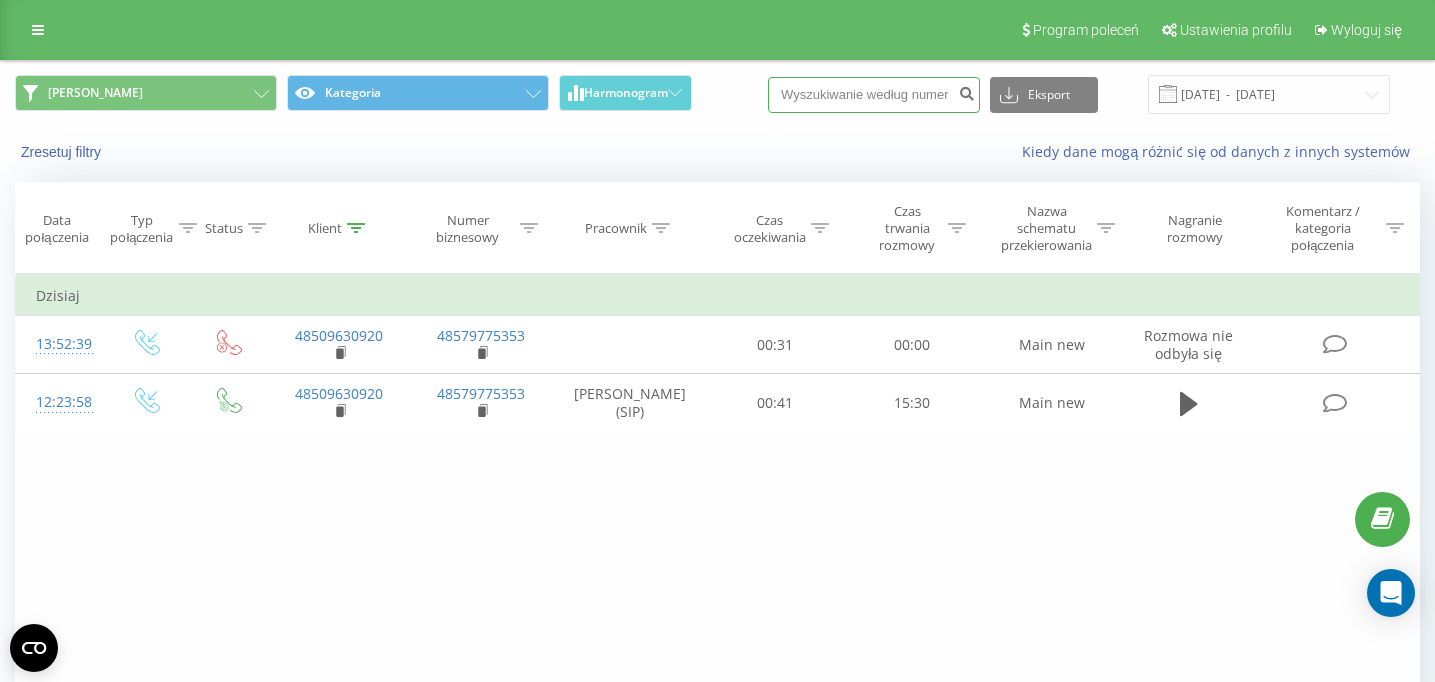 paste on "669171201" 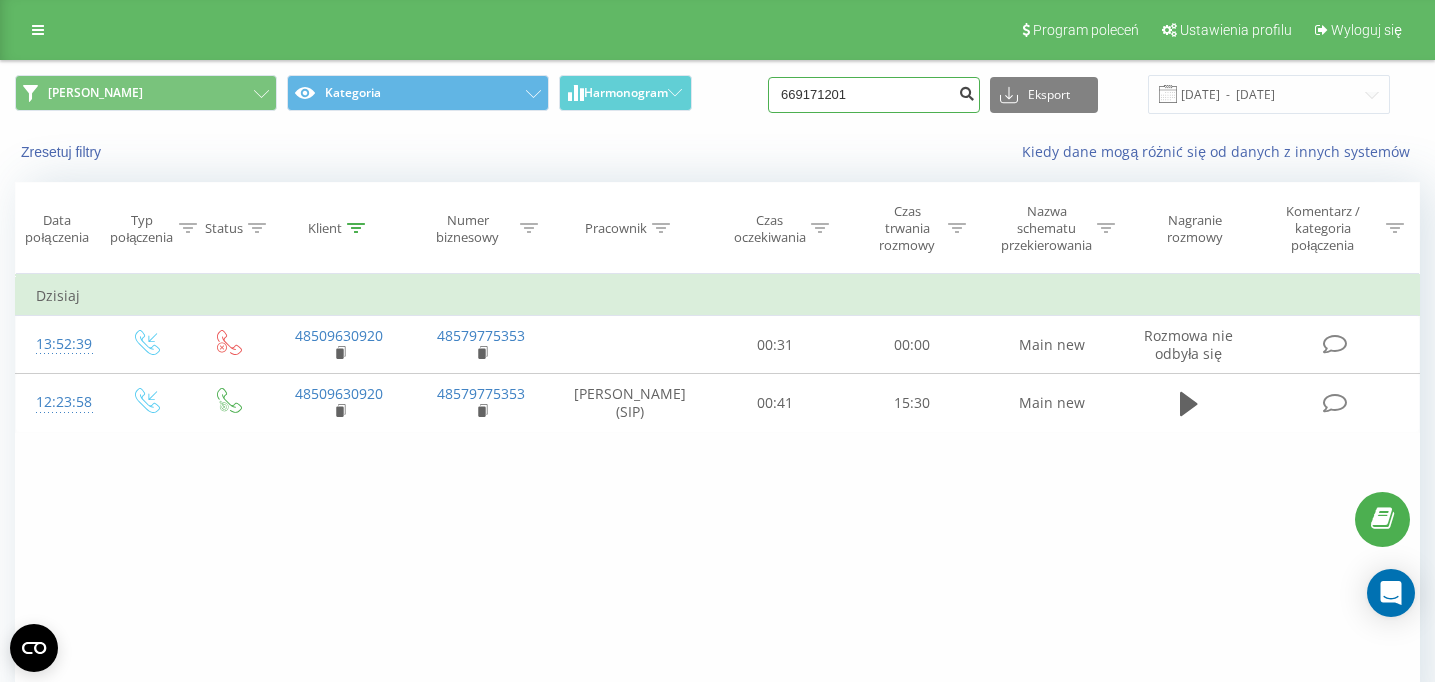 type on "669171201" 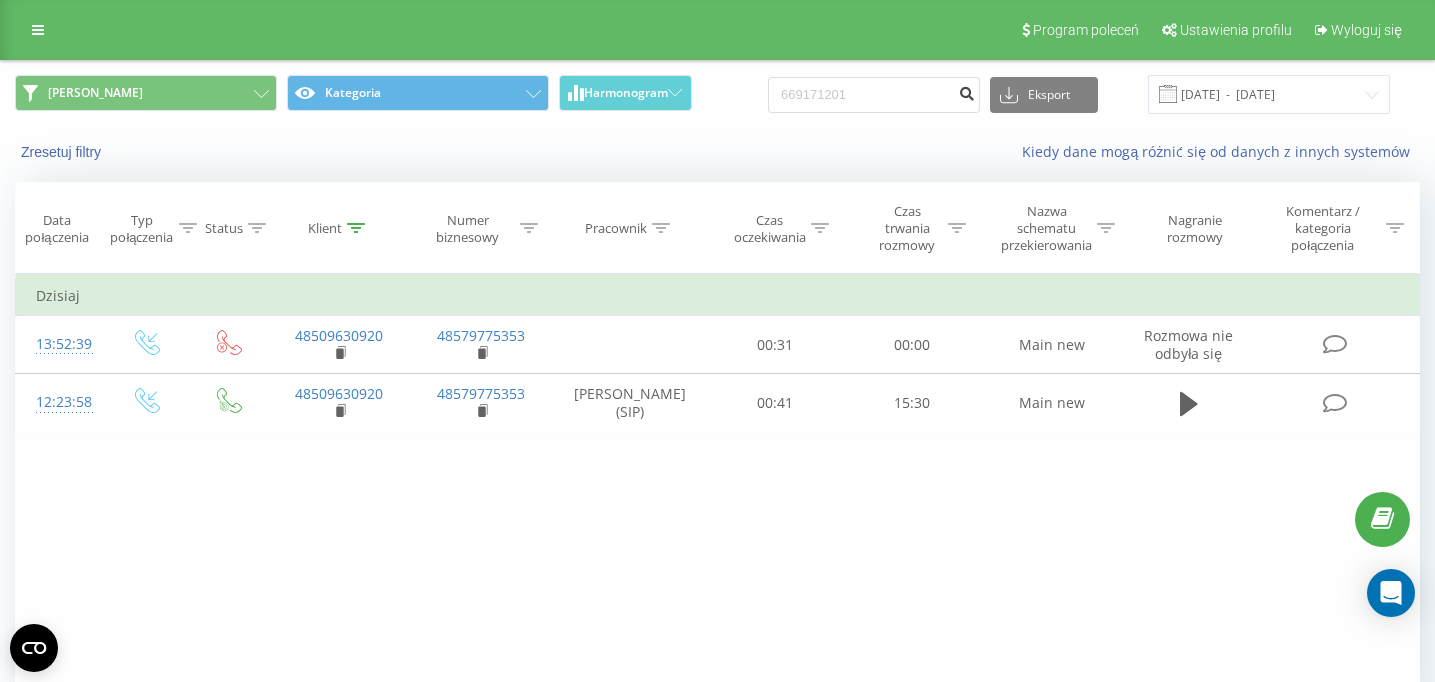 click at bounding box center [966, 91] 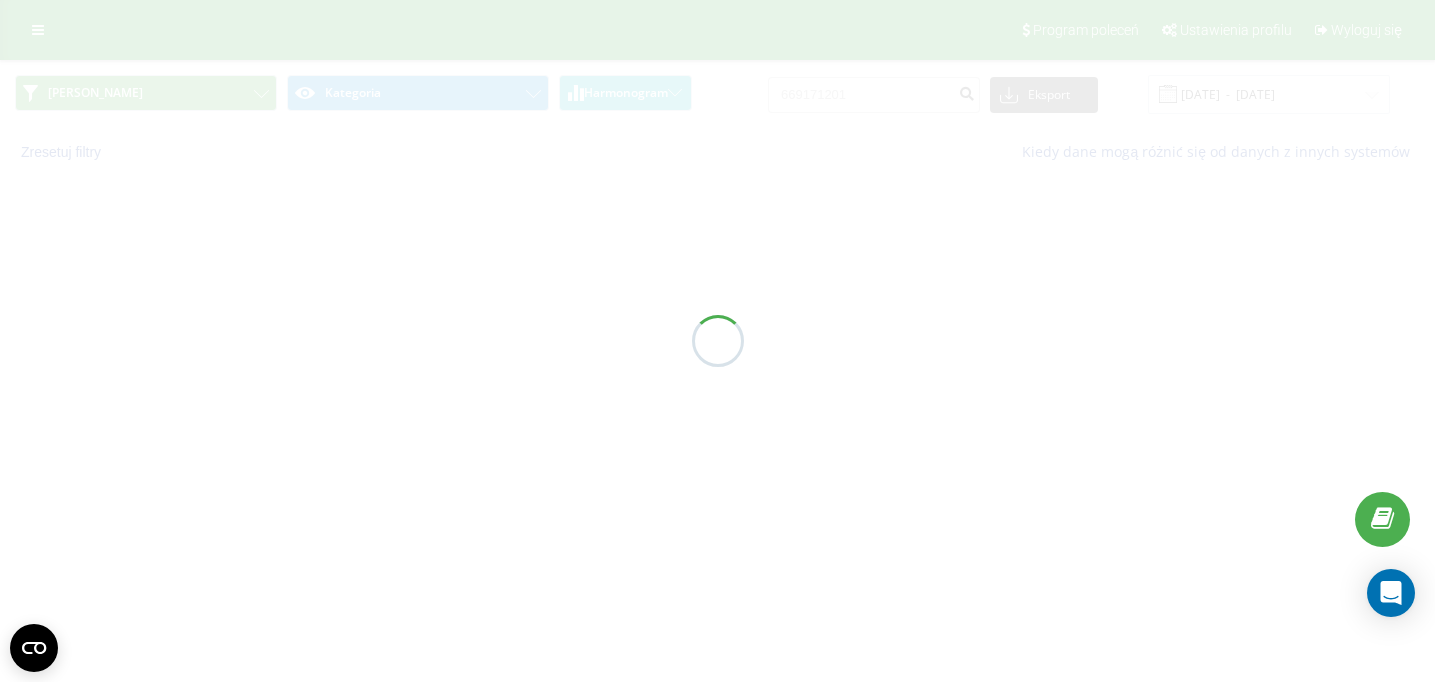 scroll, scrollTop: 0, scrollLeft: 0, axis: both 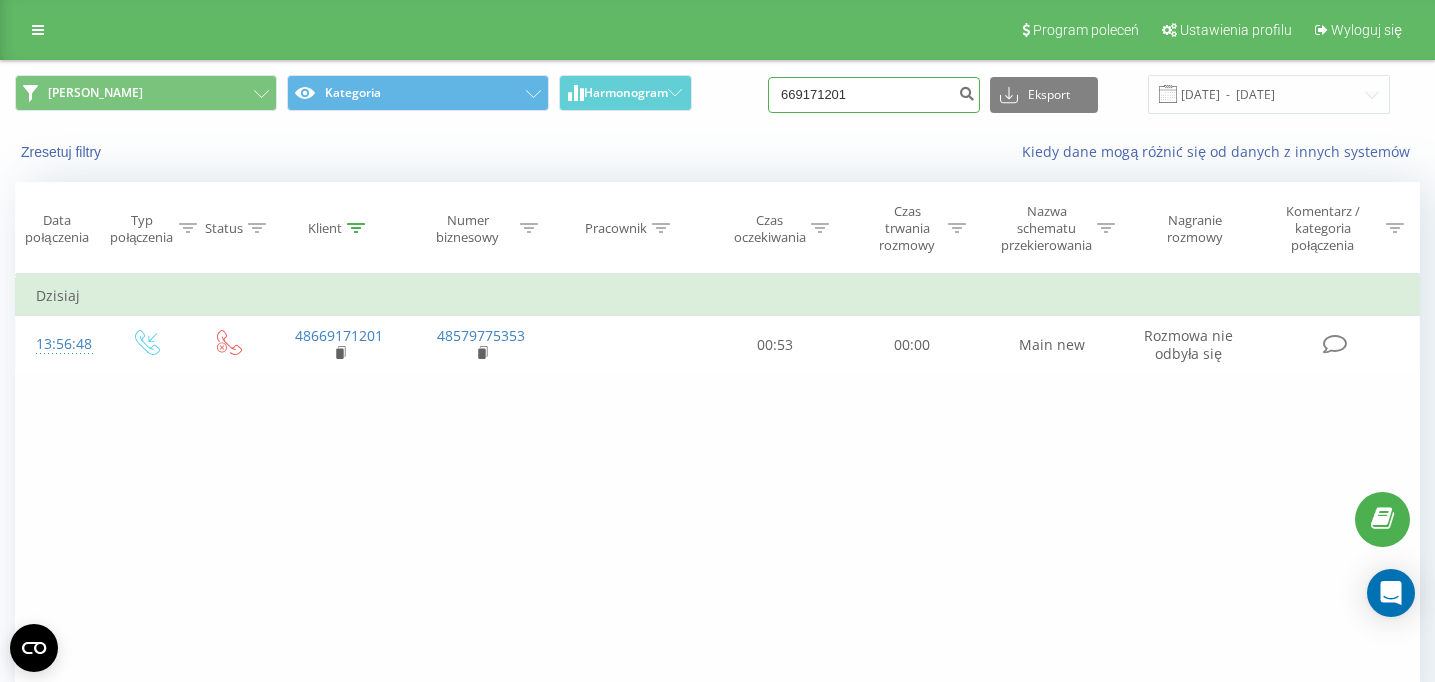 drag, startPoint x: 878, startPoint y: 96, endPoint x: 721, endPoint y: 96, distance: 157 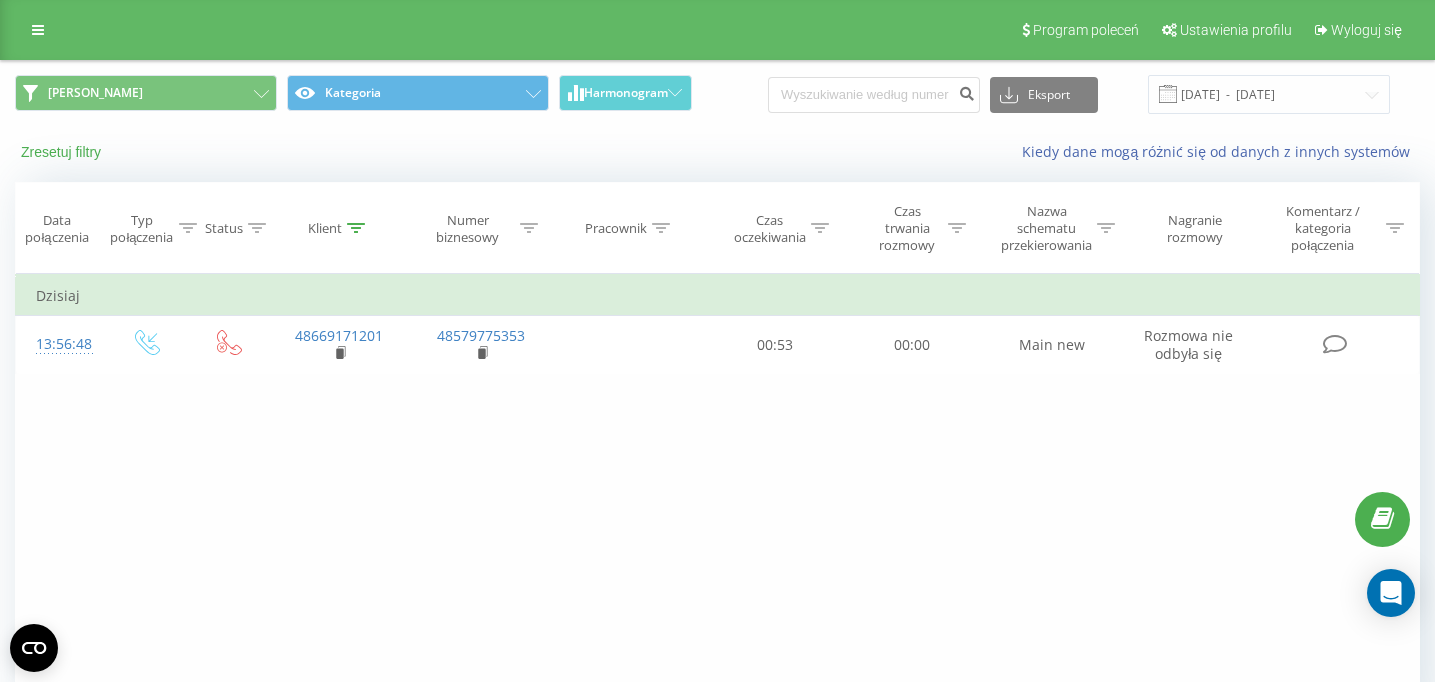 click on "Zresetuj filtry" at bounding box center (63, 152) 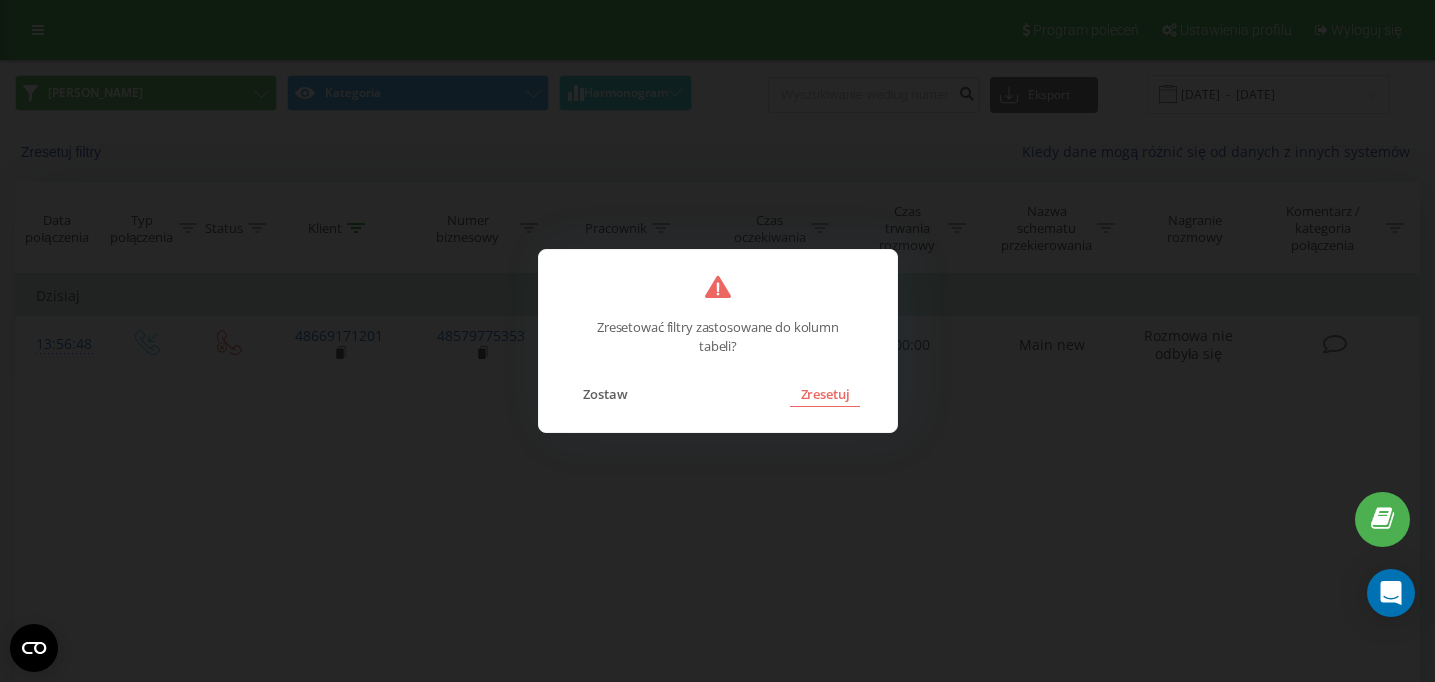 click on "Zresetuj" at bounding box center (824, 394) 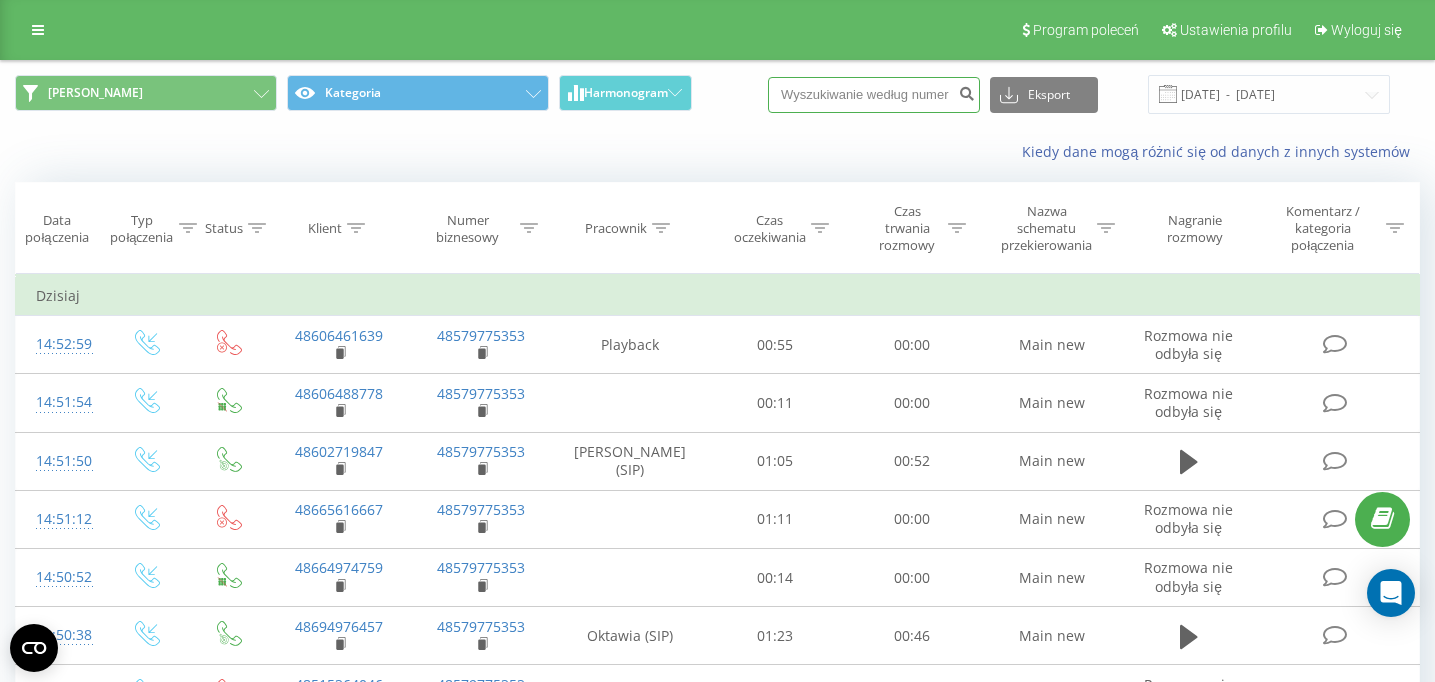 click at bounding box center [874, 95] 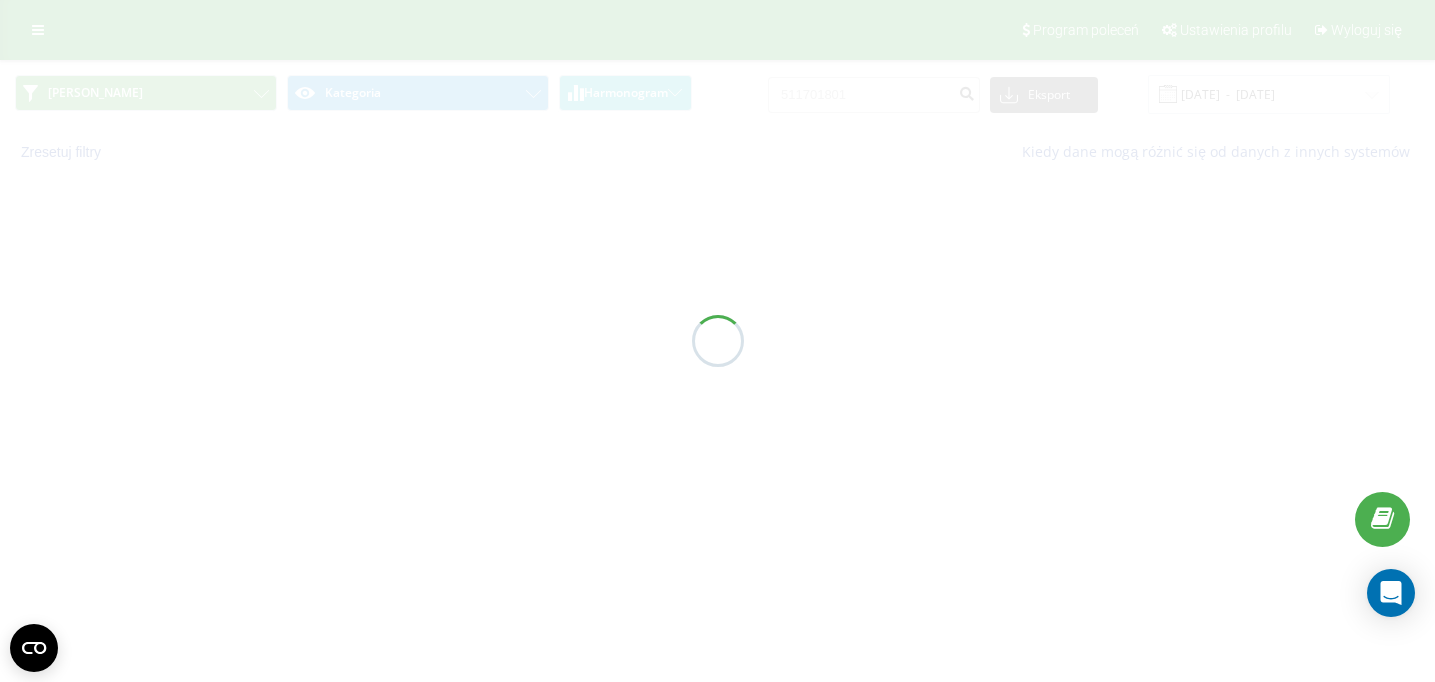 scroll, scrollTop: 0, scrollLeft: 0, axis: both 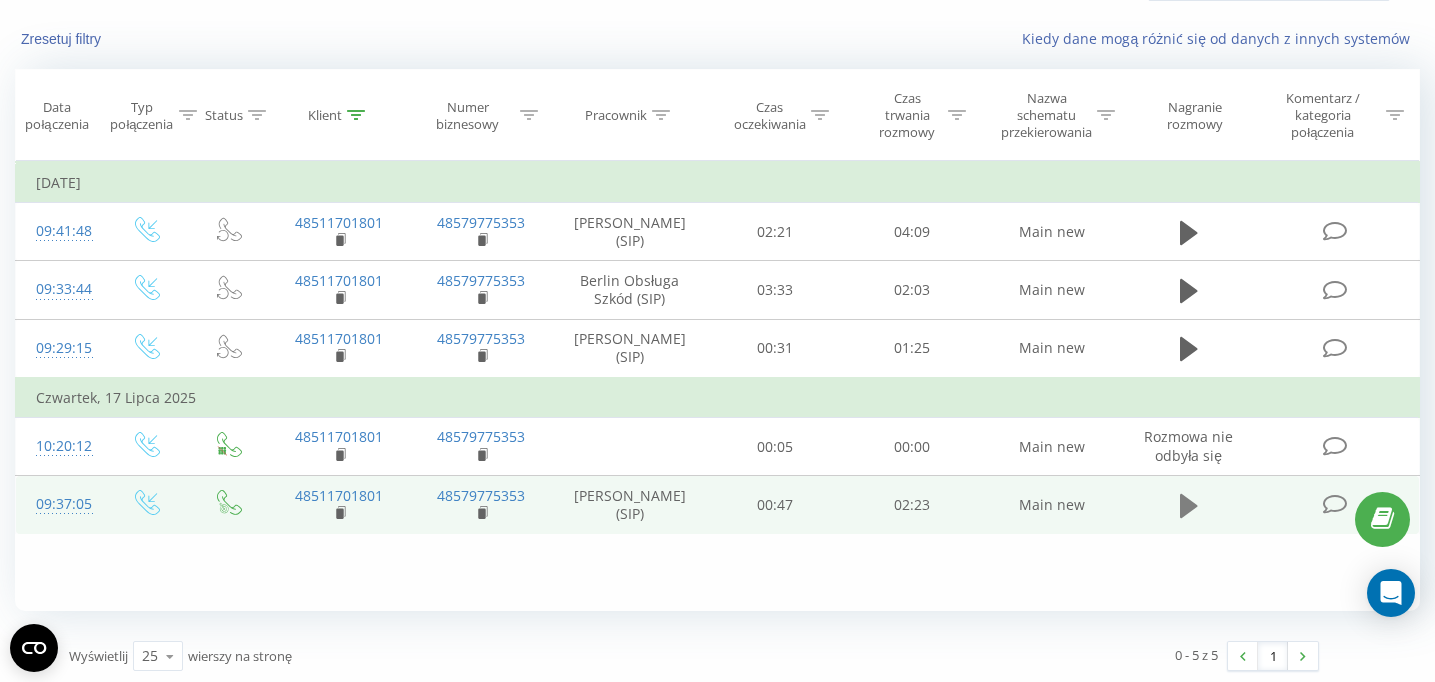 click 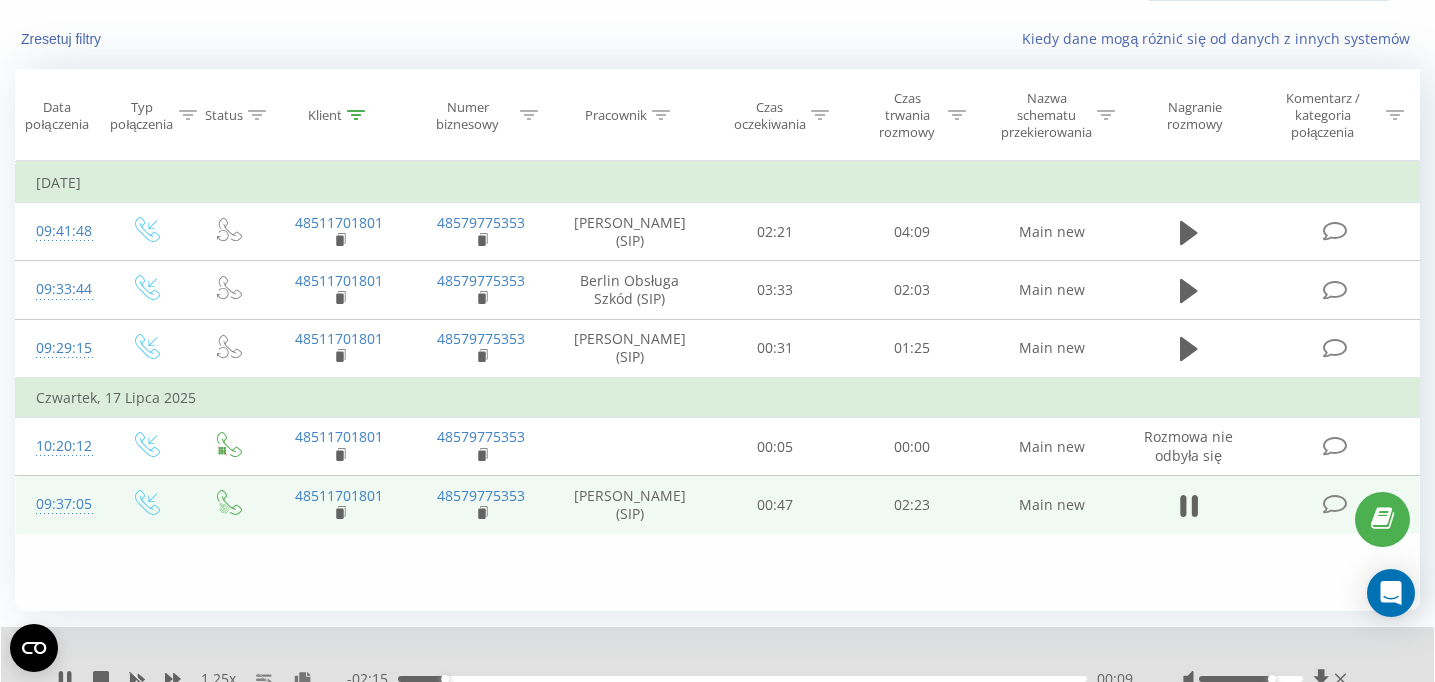 click on "1.25 x" at bounding box center [202, 679] 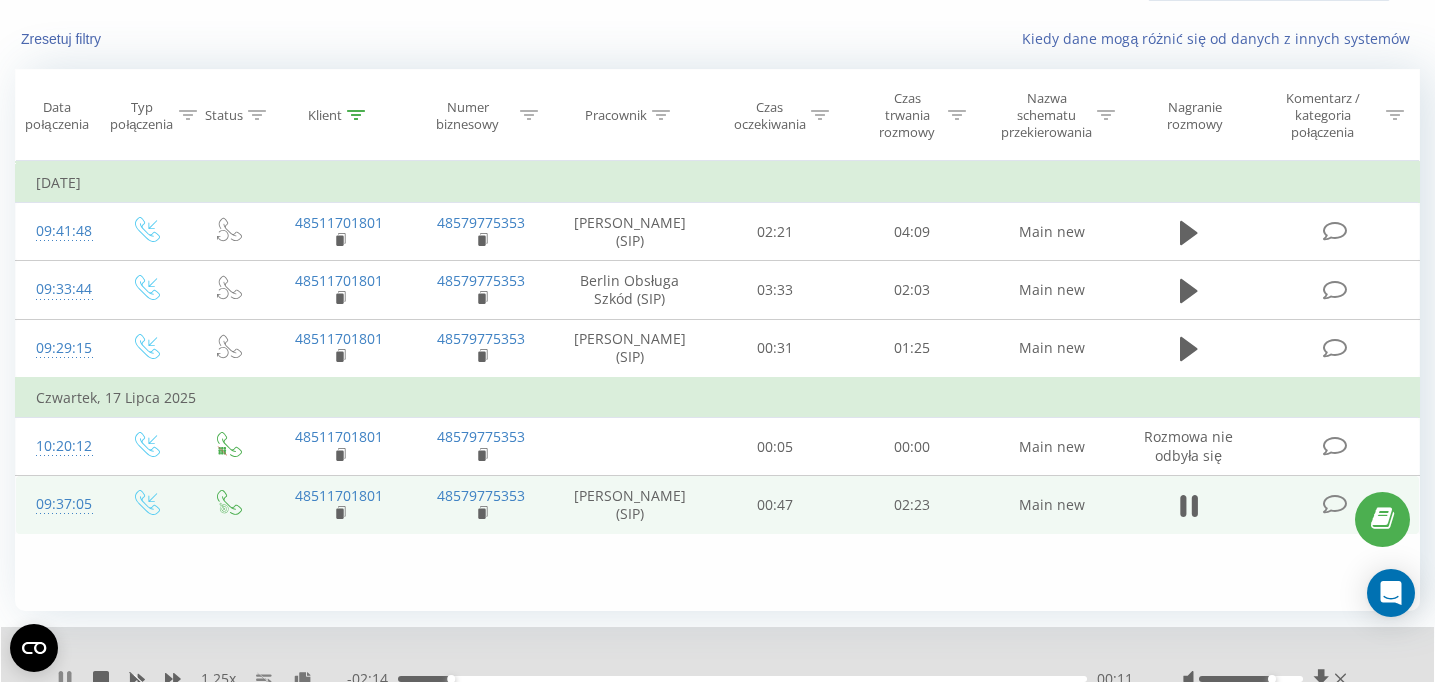 click 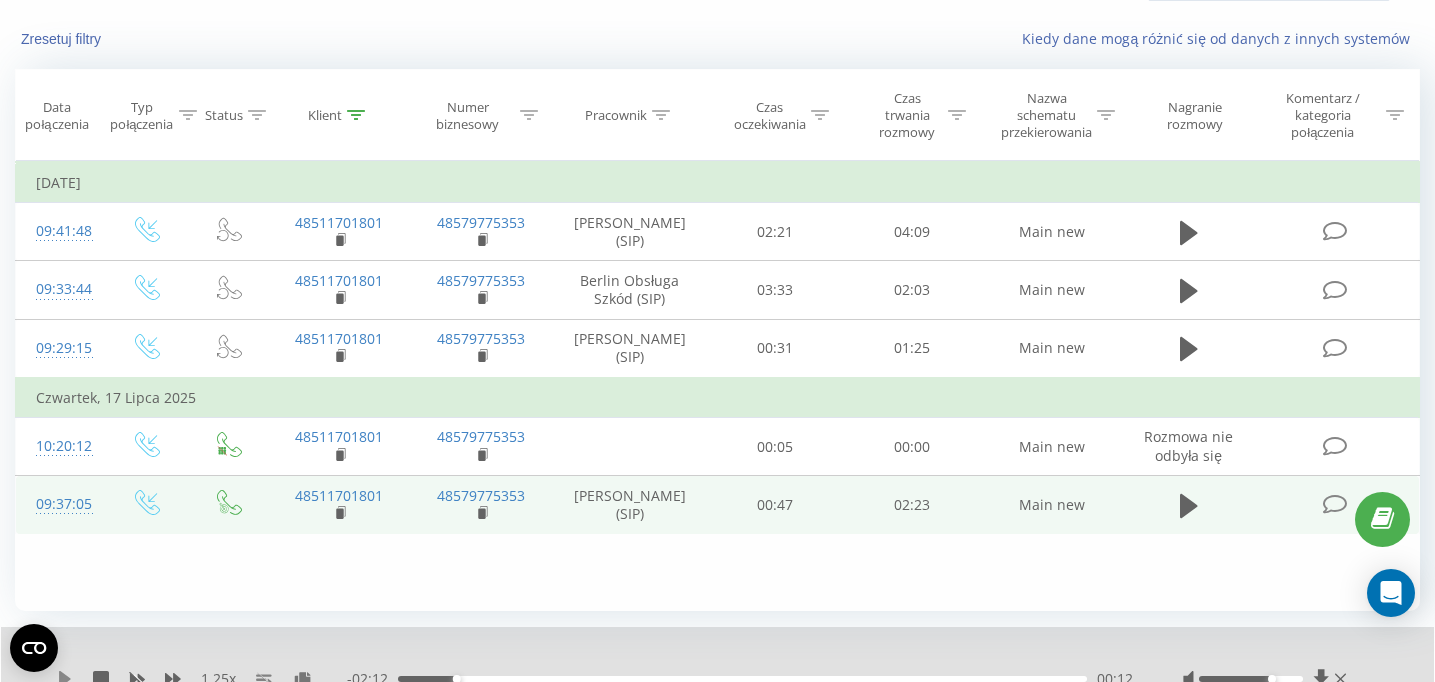 click 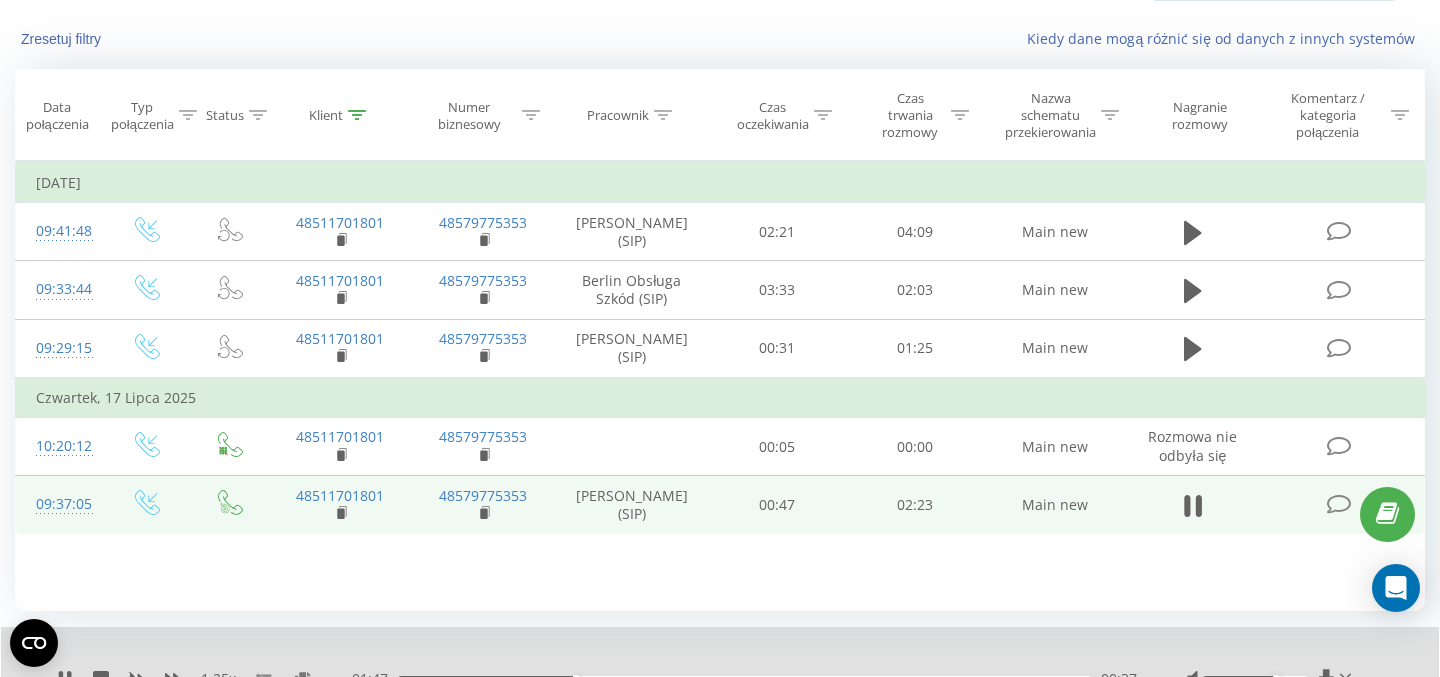 scroll, scrollTop: 202, scrollLeft: 0, axis: vertical 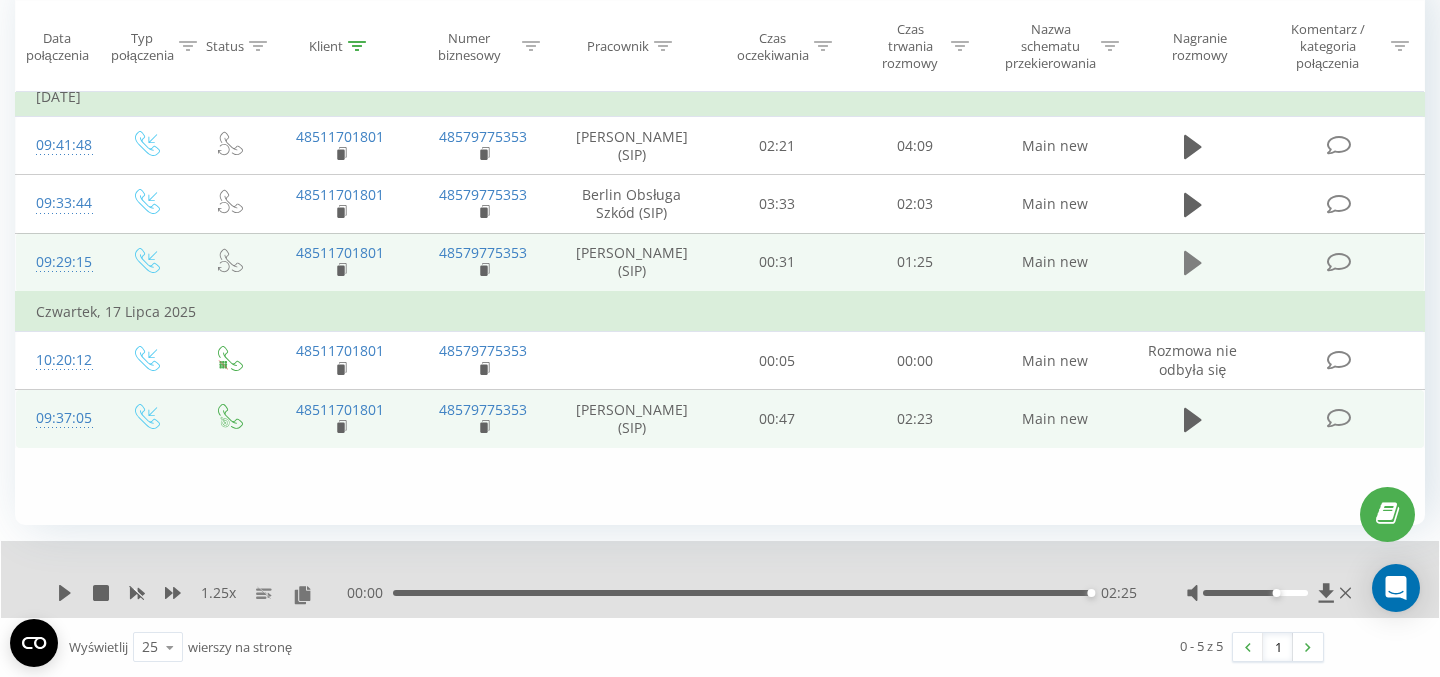 click 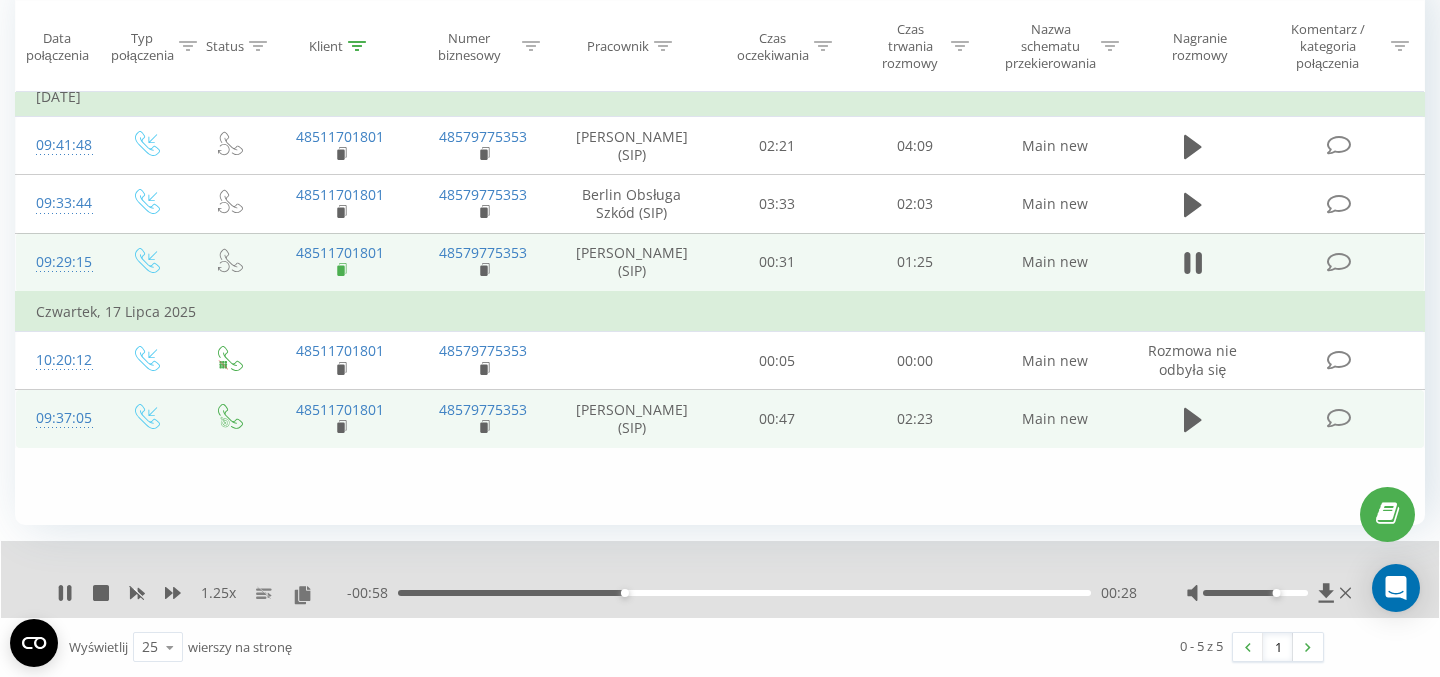 click 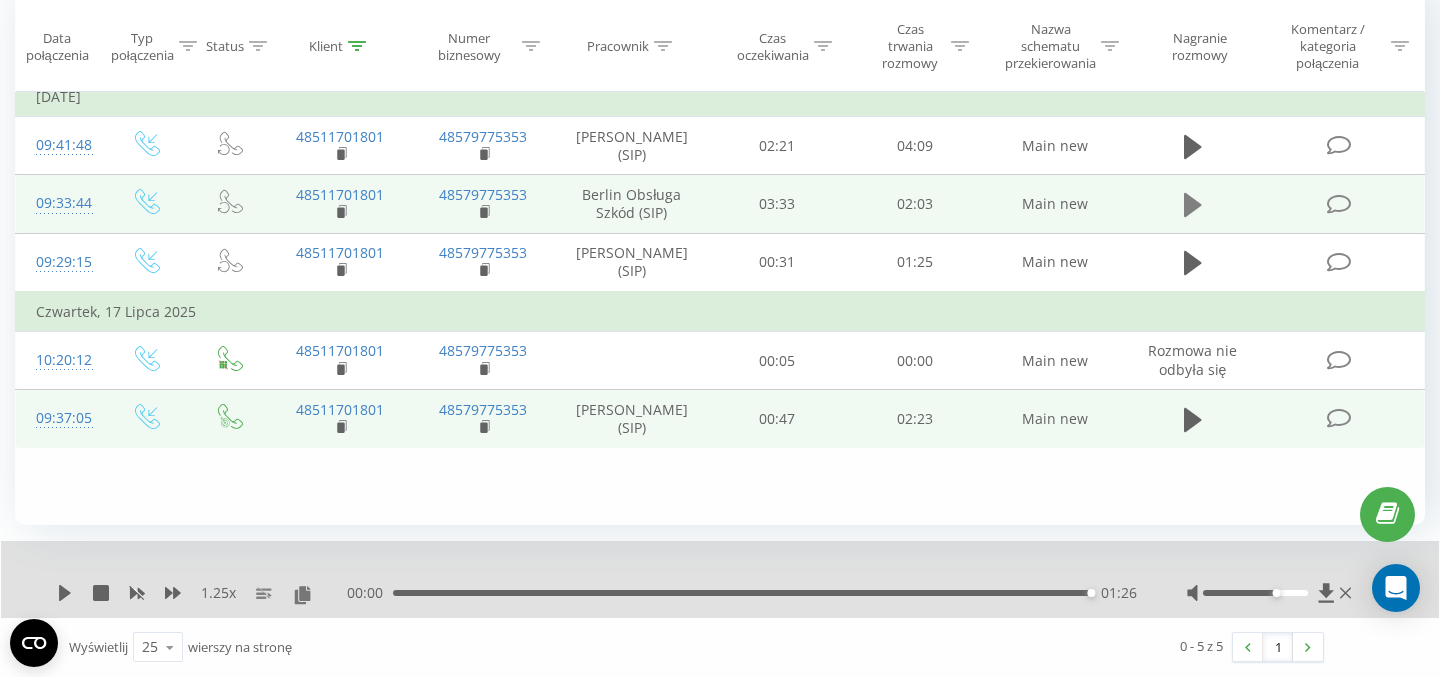 click 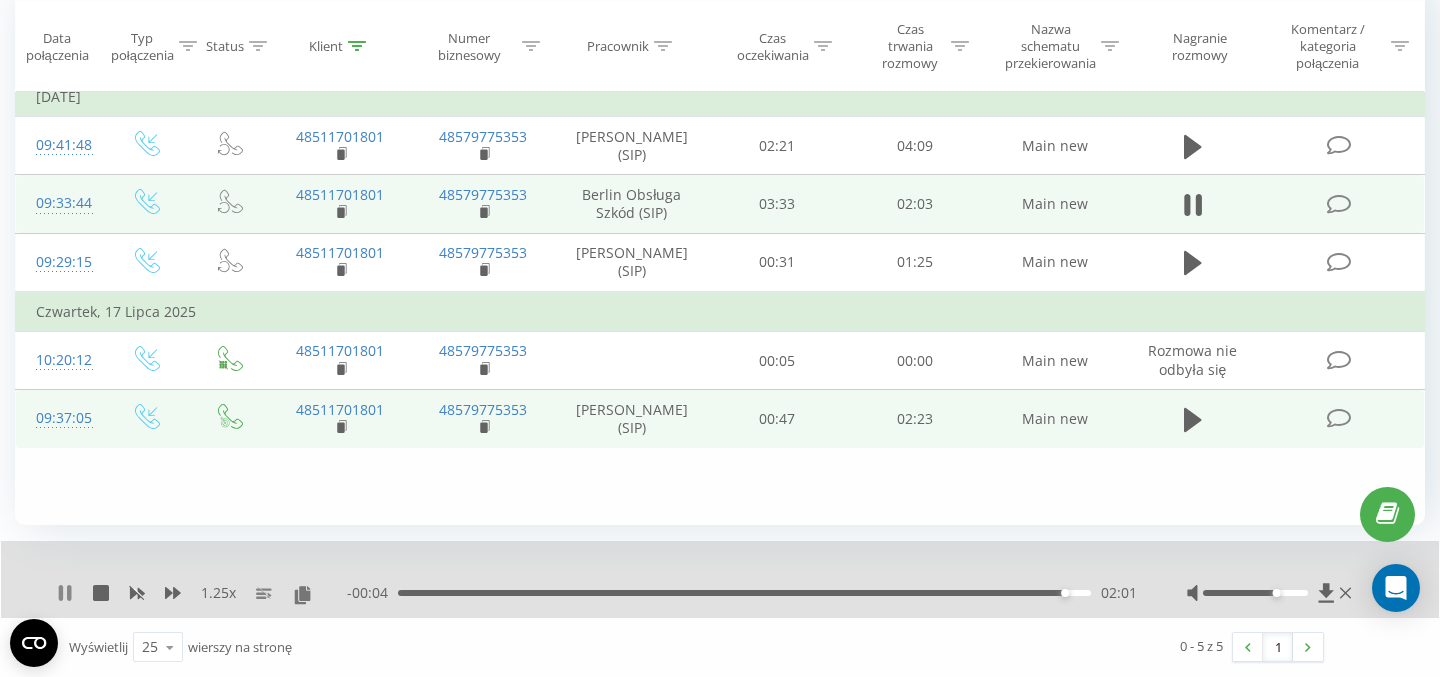 click 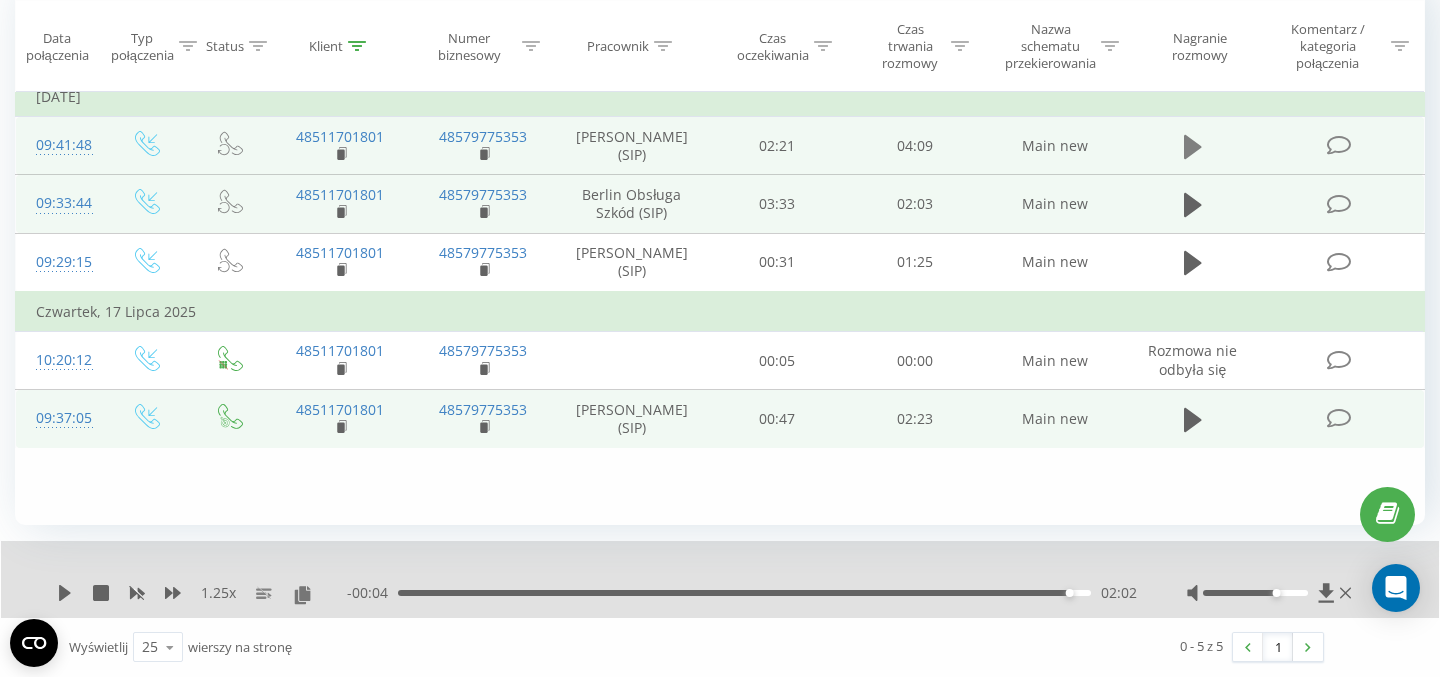 click 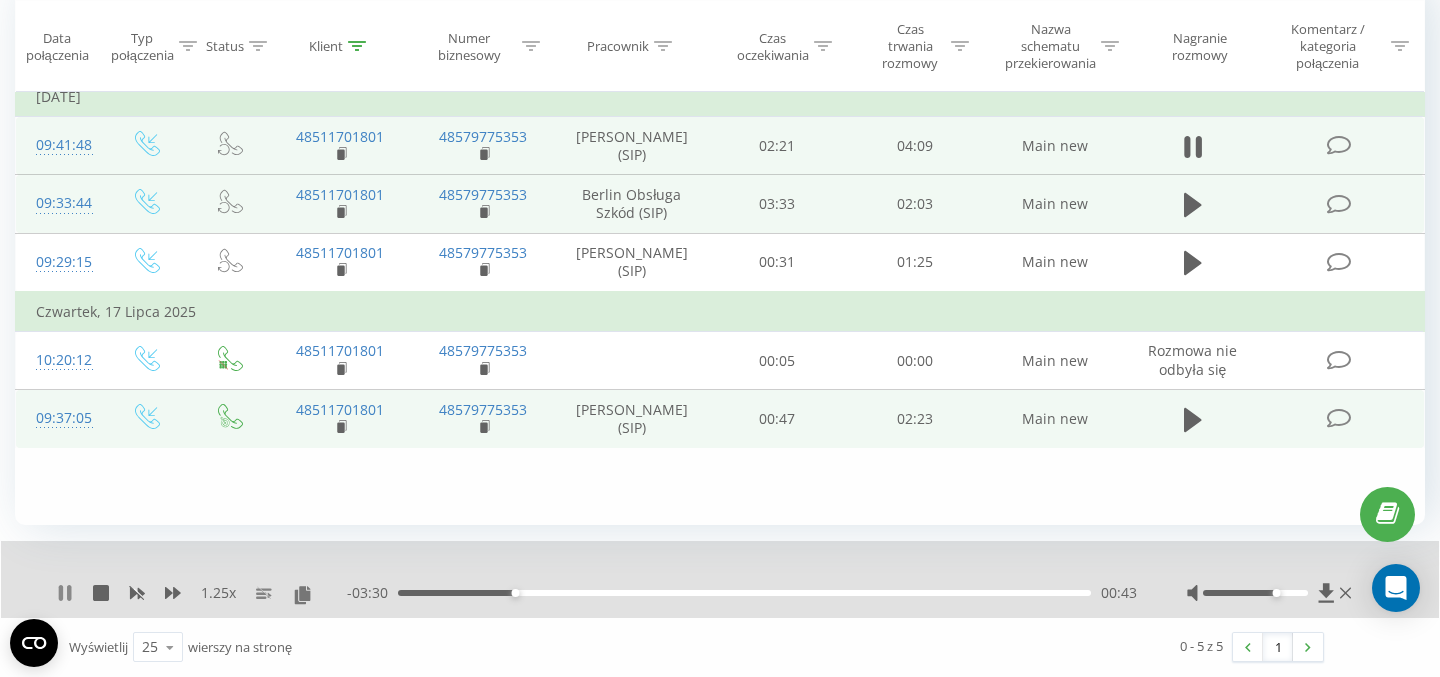 click 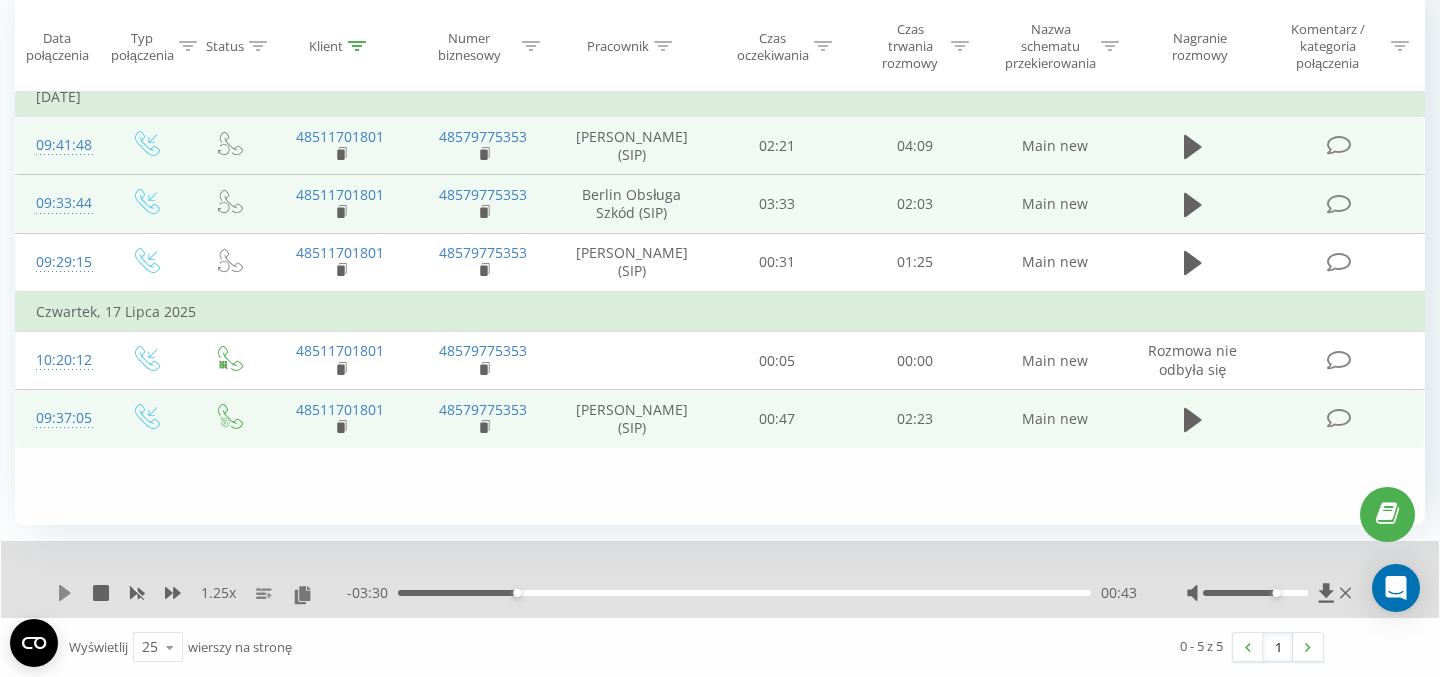 click 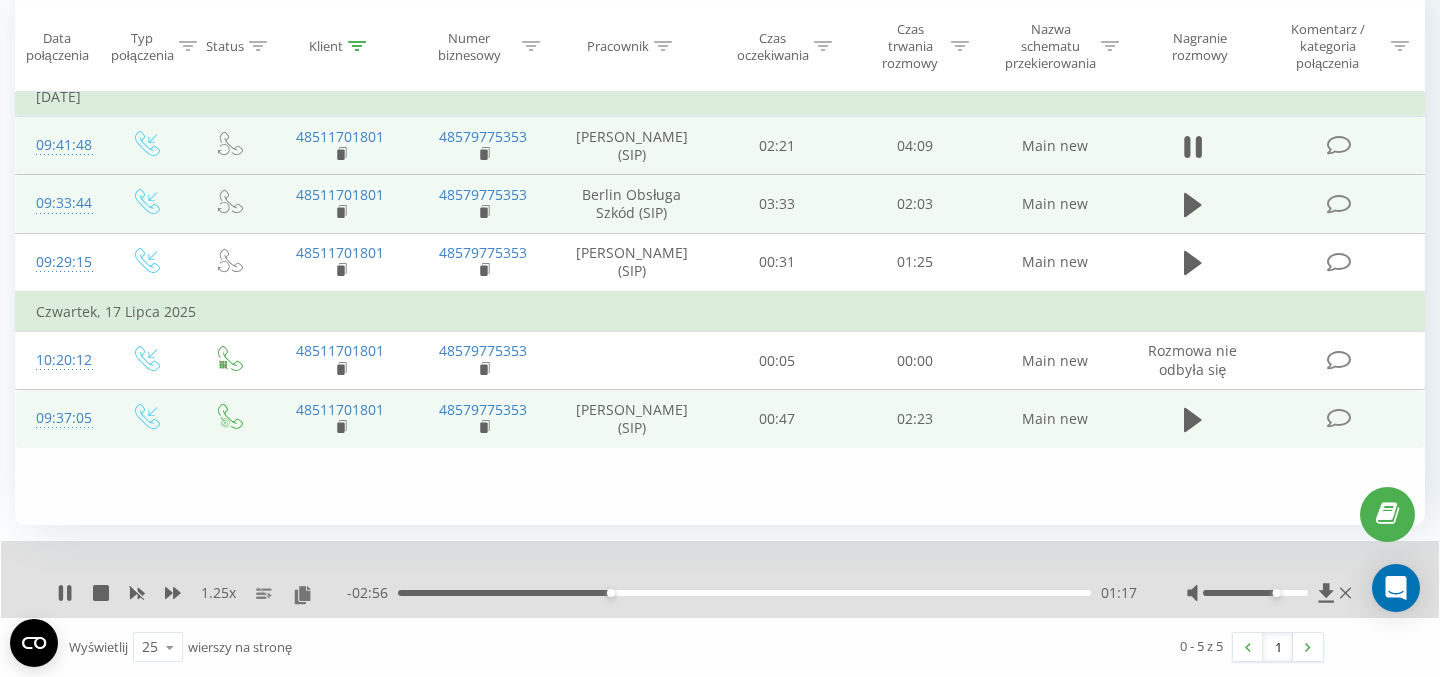 click 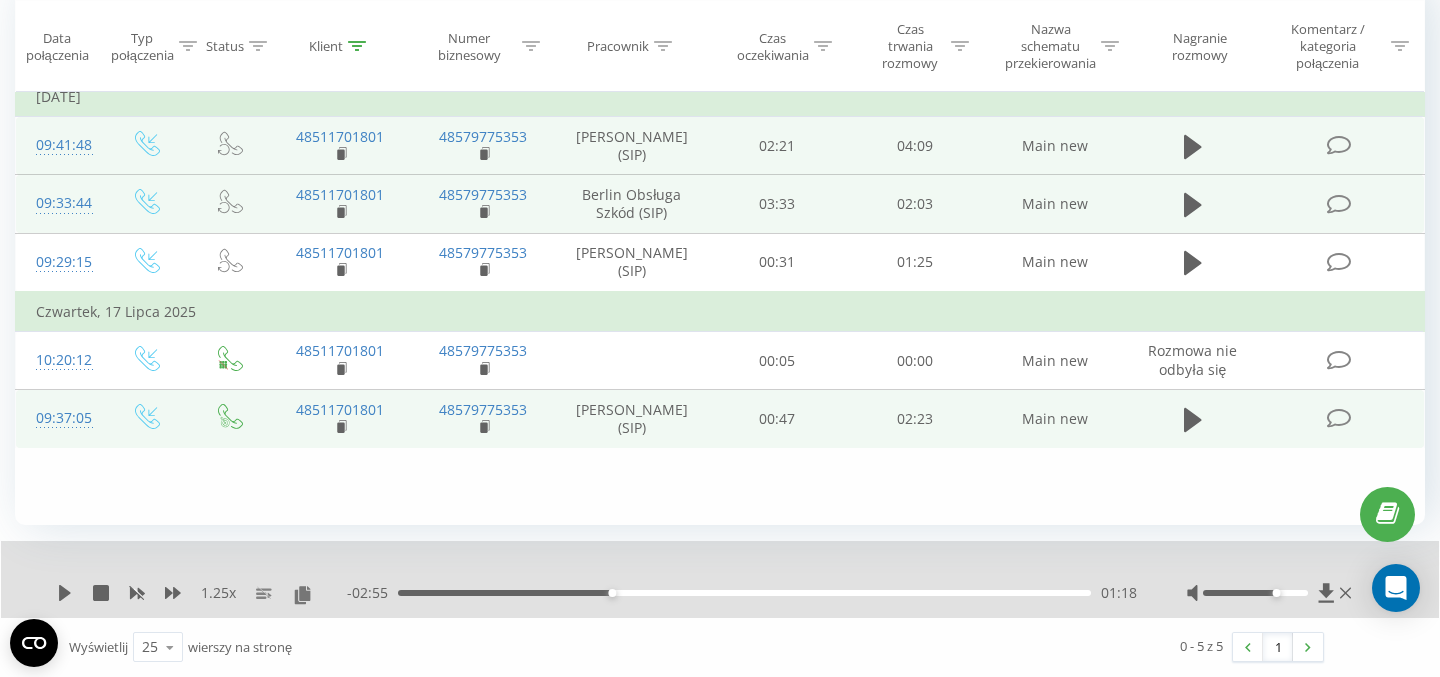 click 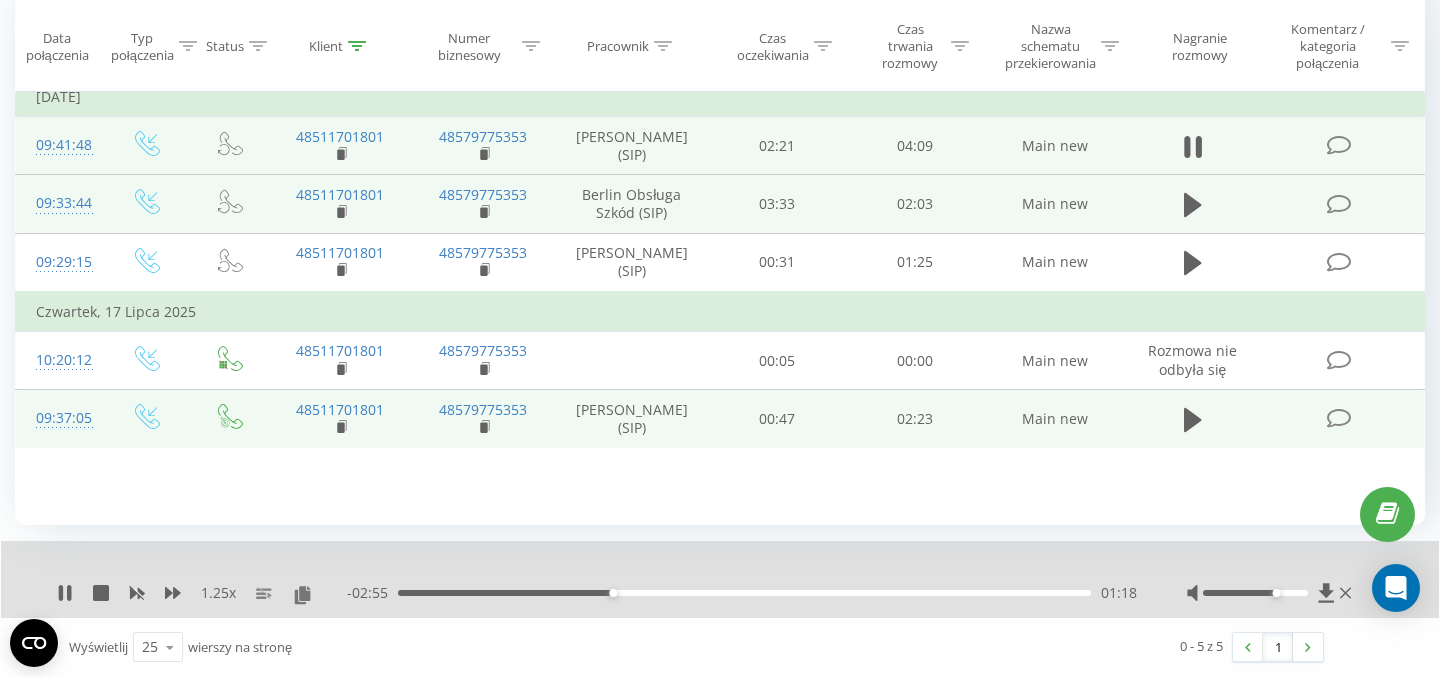 click 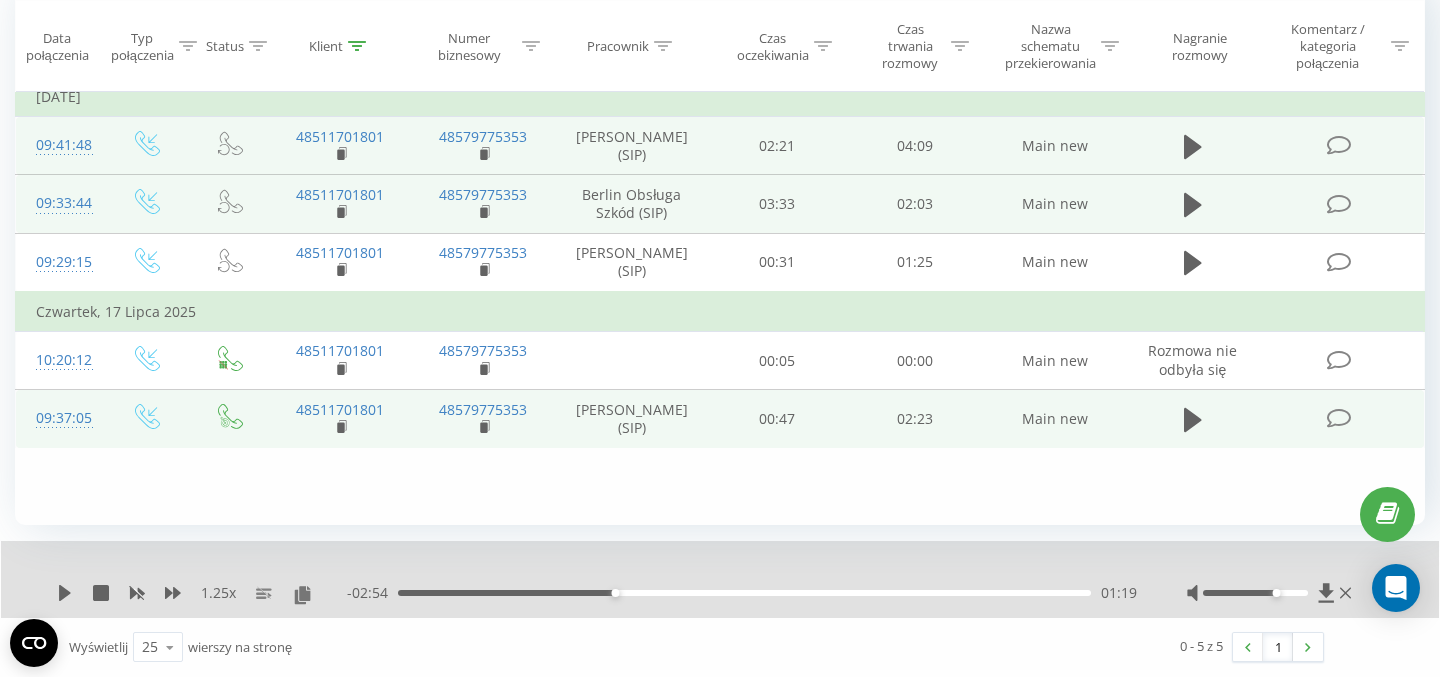 click 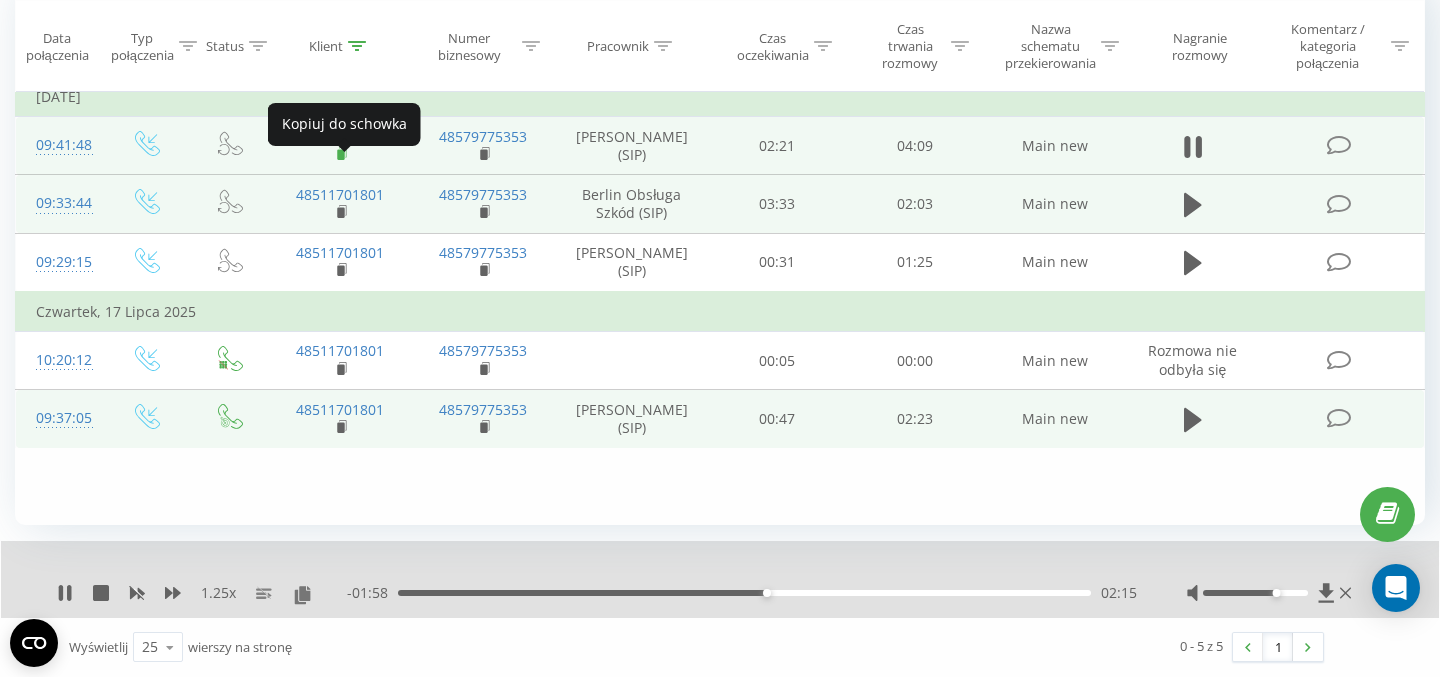click 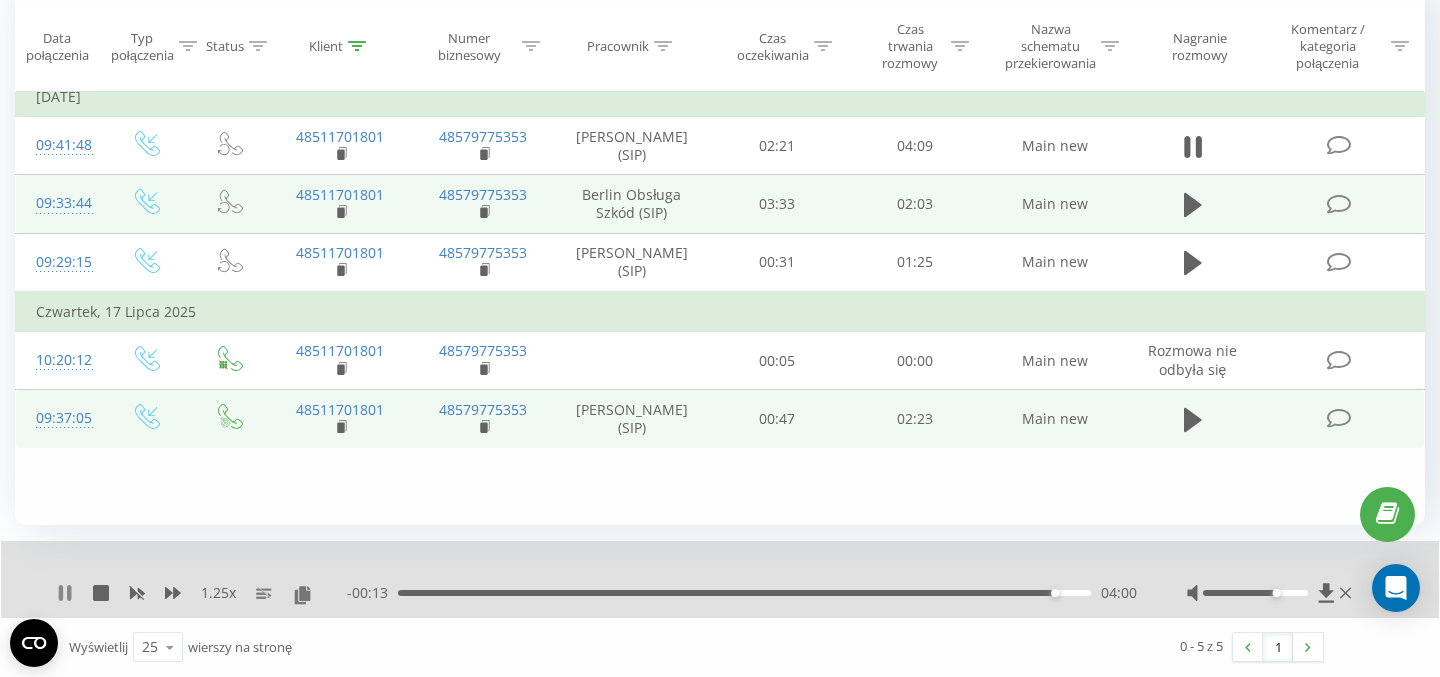 click at bounding box center [65, 593] 